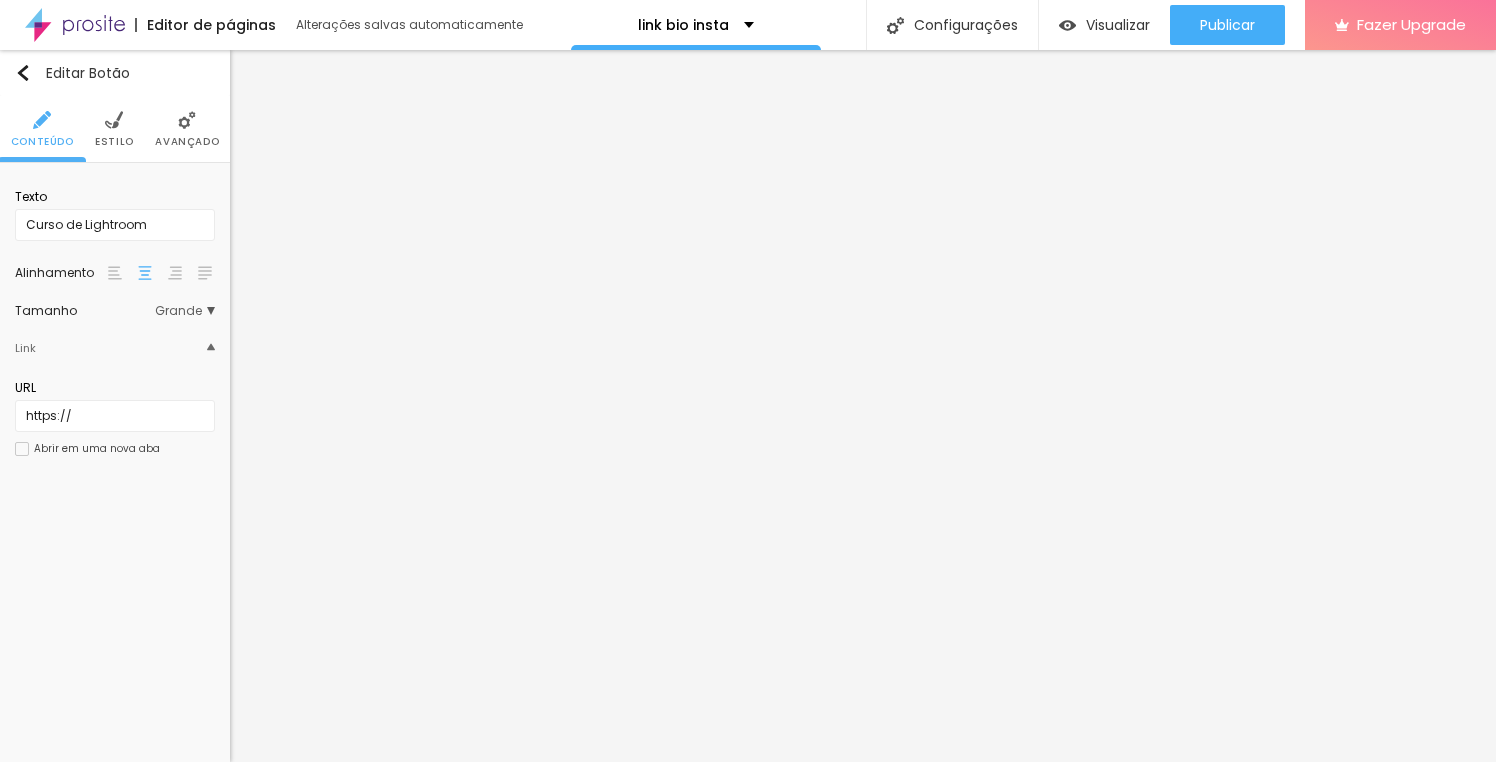 scroll, scrollTop: 0, scrollLeft: 0, axis: both 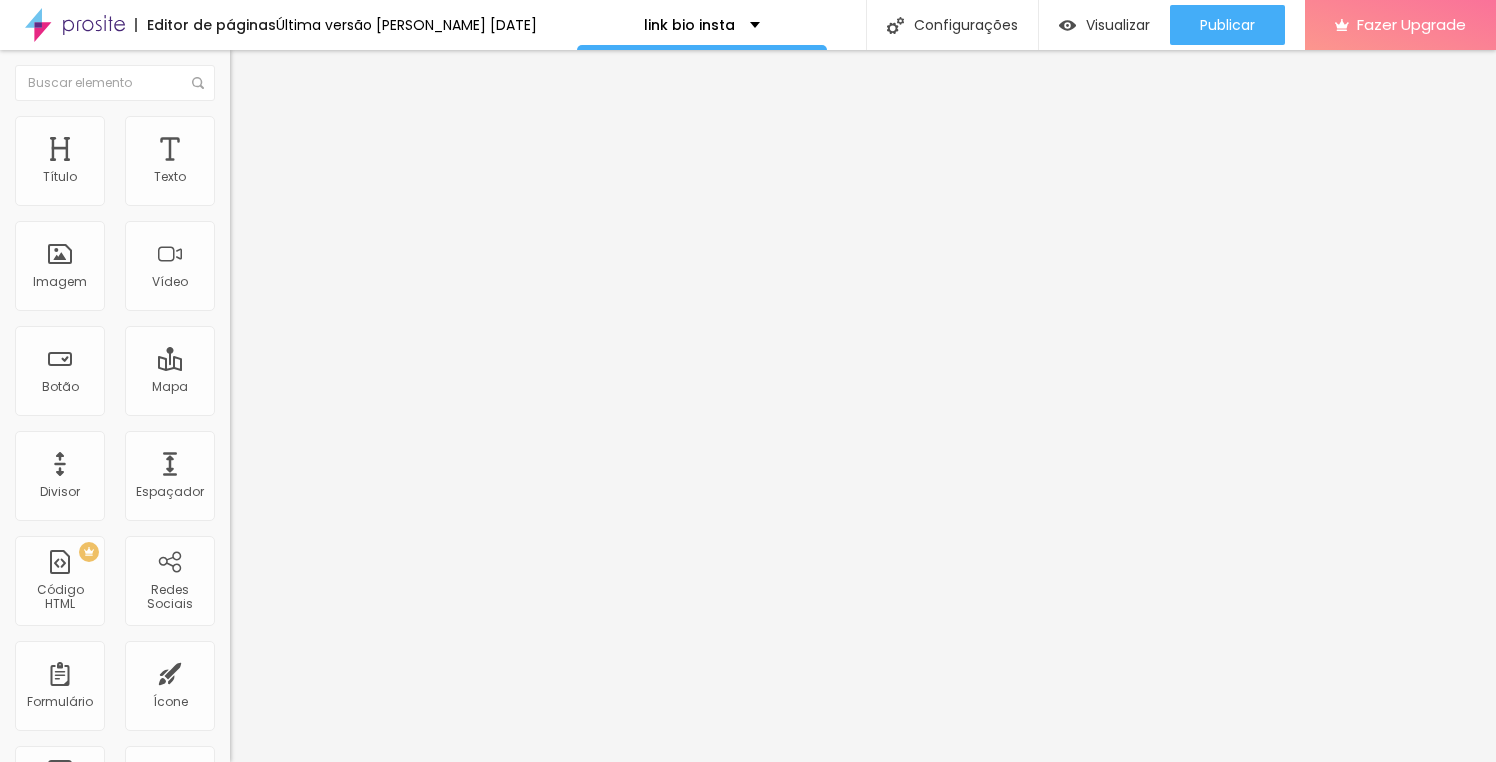 click on "https://" at bounding box center (350, 402) 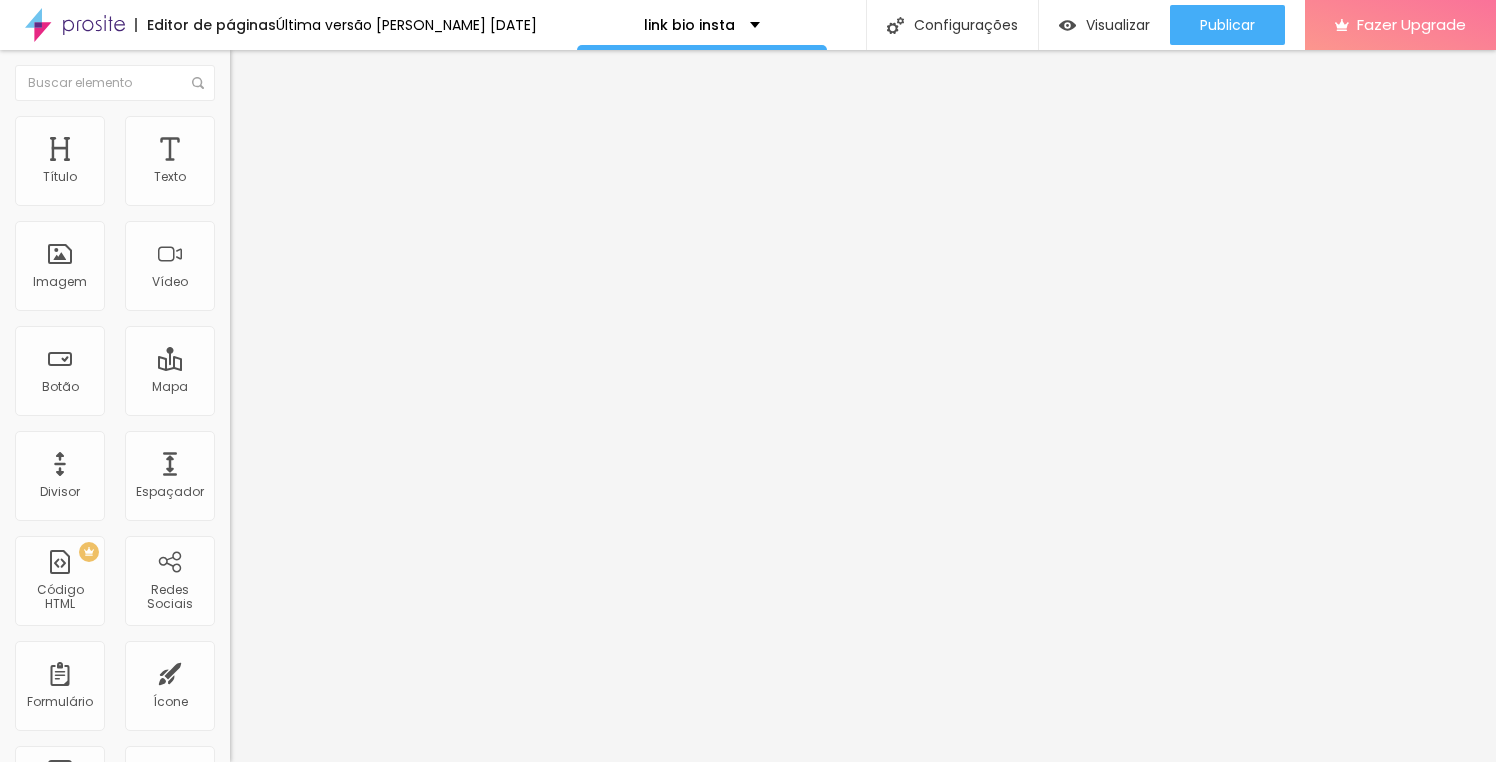paste on "[URL][DOMAIN_NAME]" 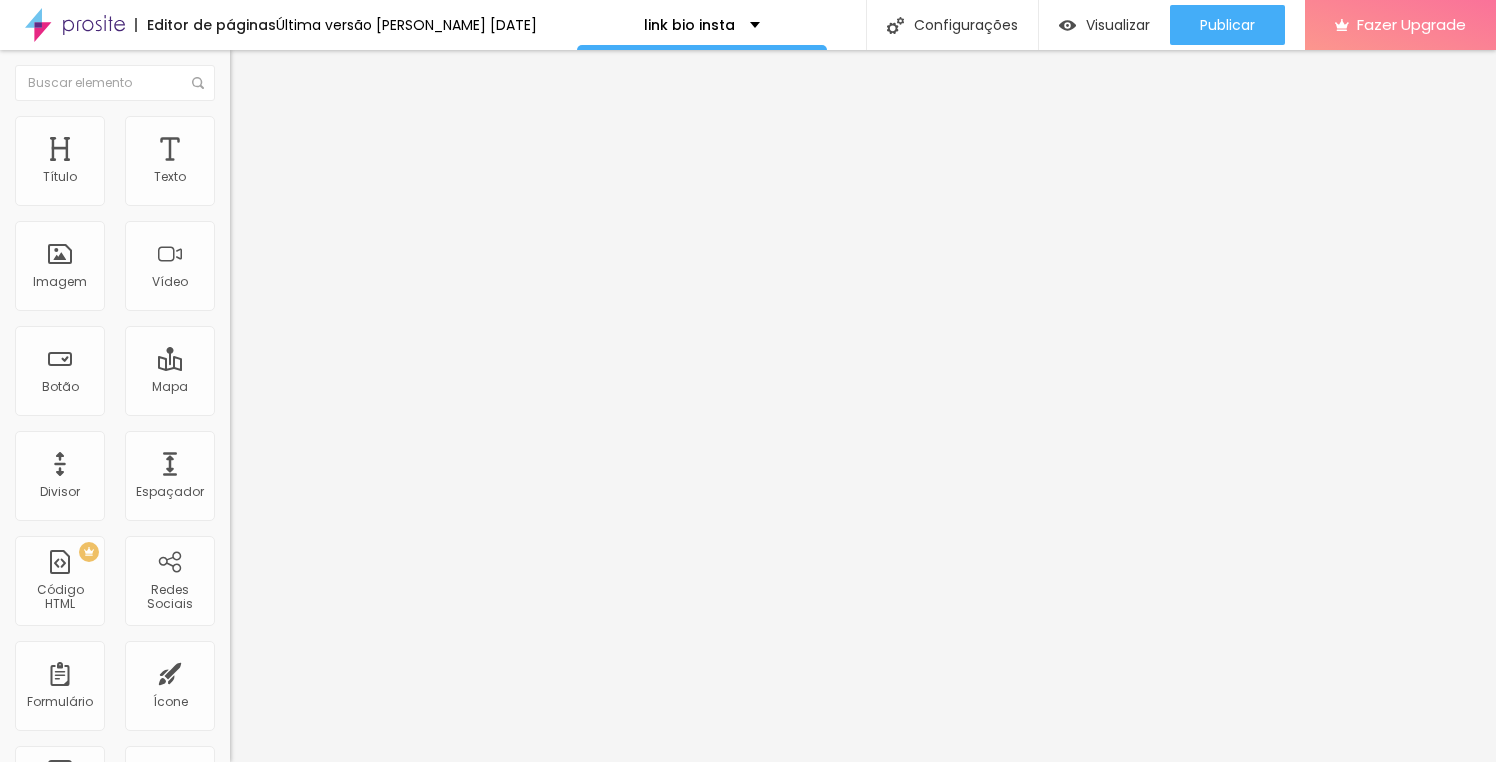 scroll, scrollTop: 0, scrollLeft: 157, axis: horizontal 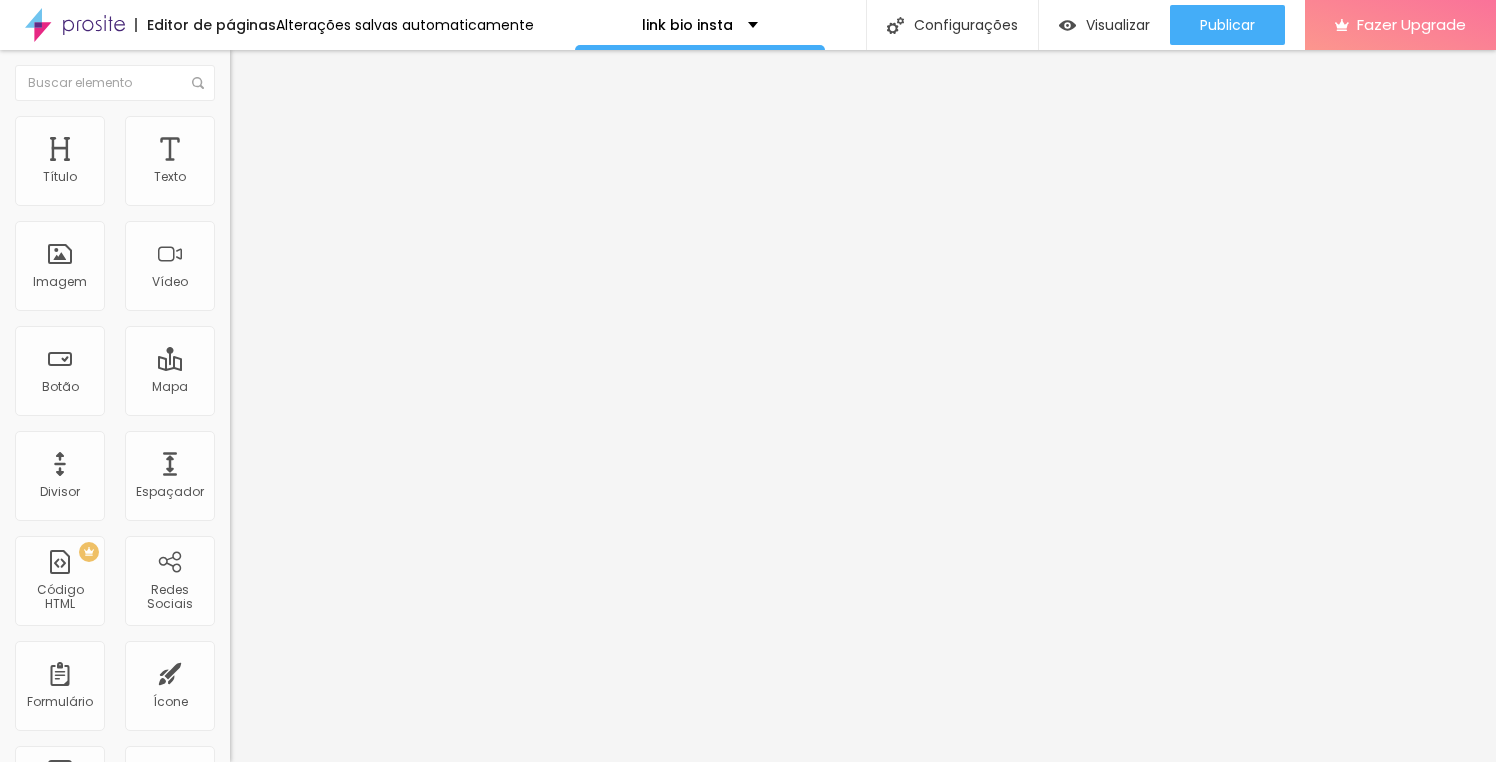 type on "https://[URL][DOMAIN_NAME]" 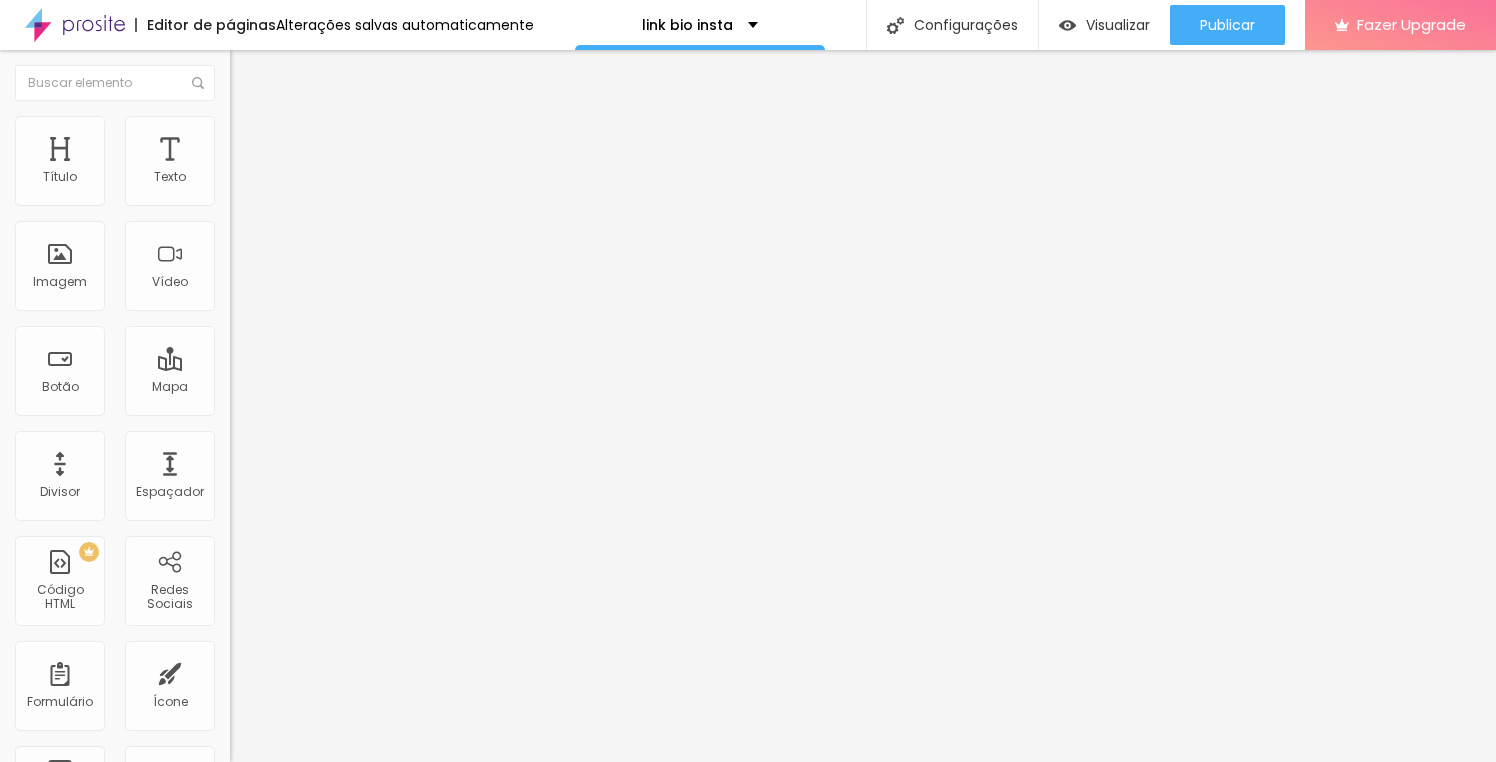 type on "L" 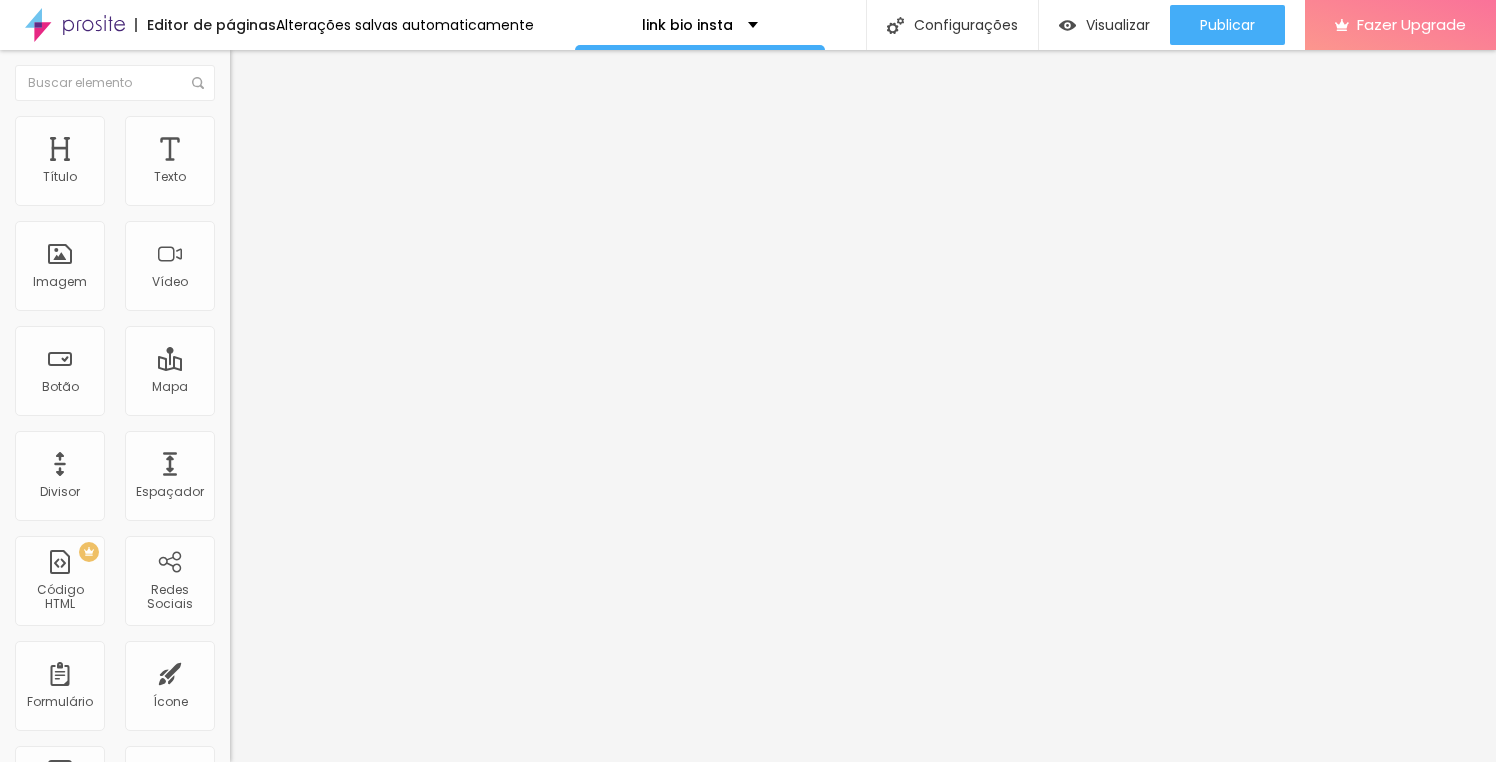 drag, startPoint x: 148, startPoint y: 225, endPoint x: -5, endPoint y: 217, distance: 153.20901 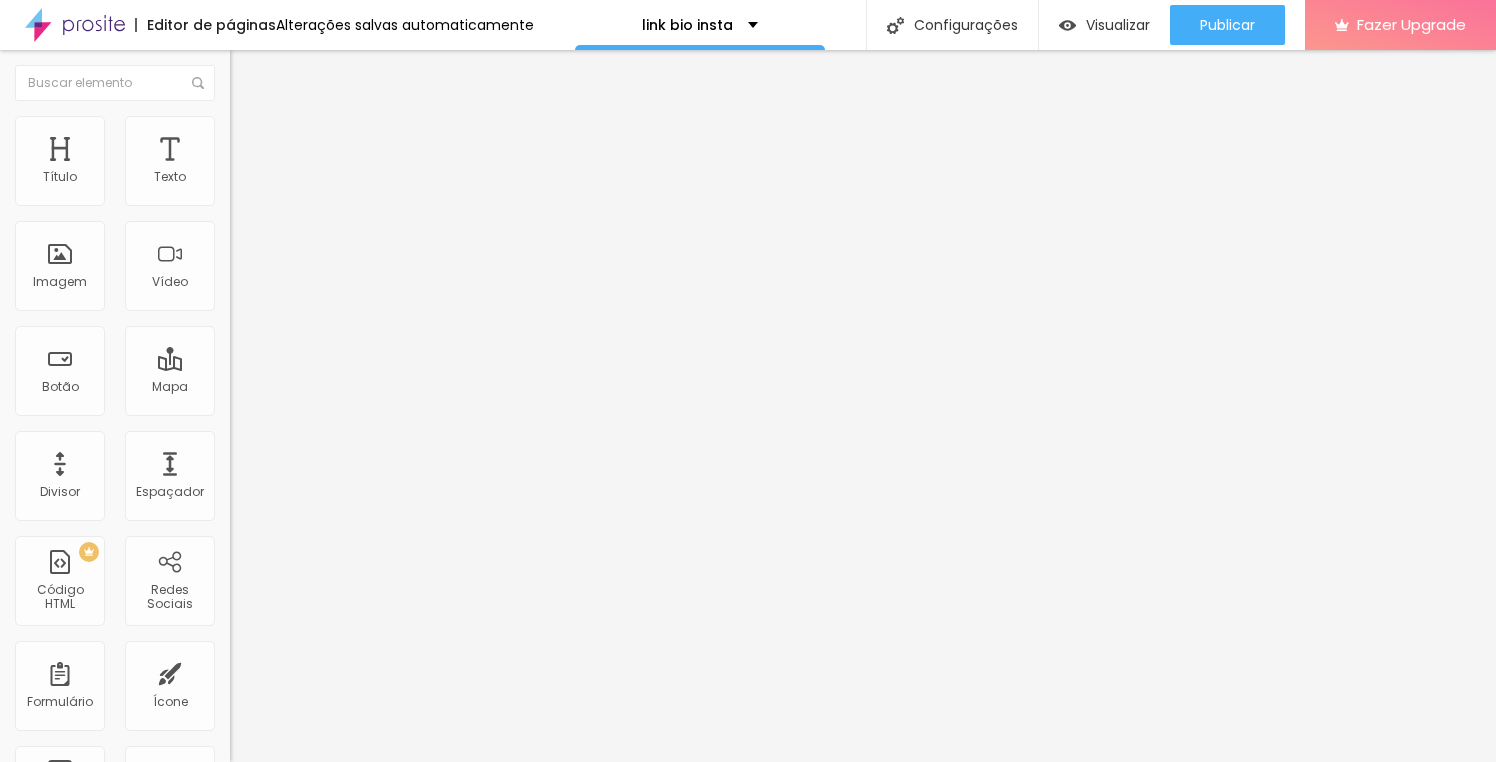 paste on "whatsapp" 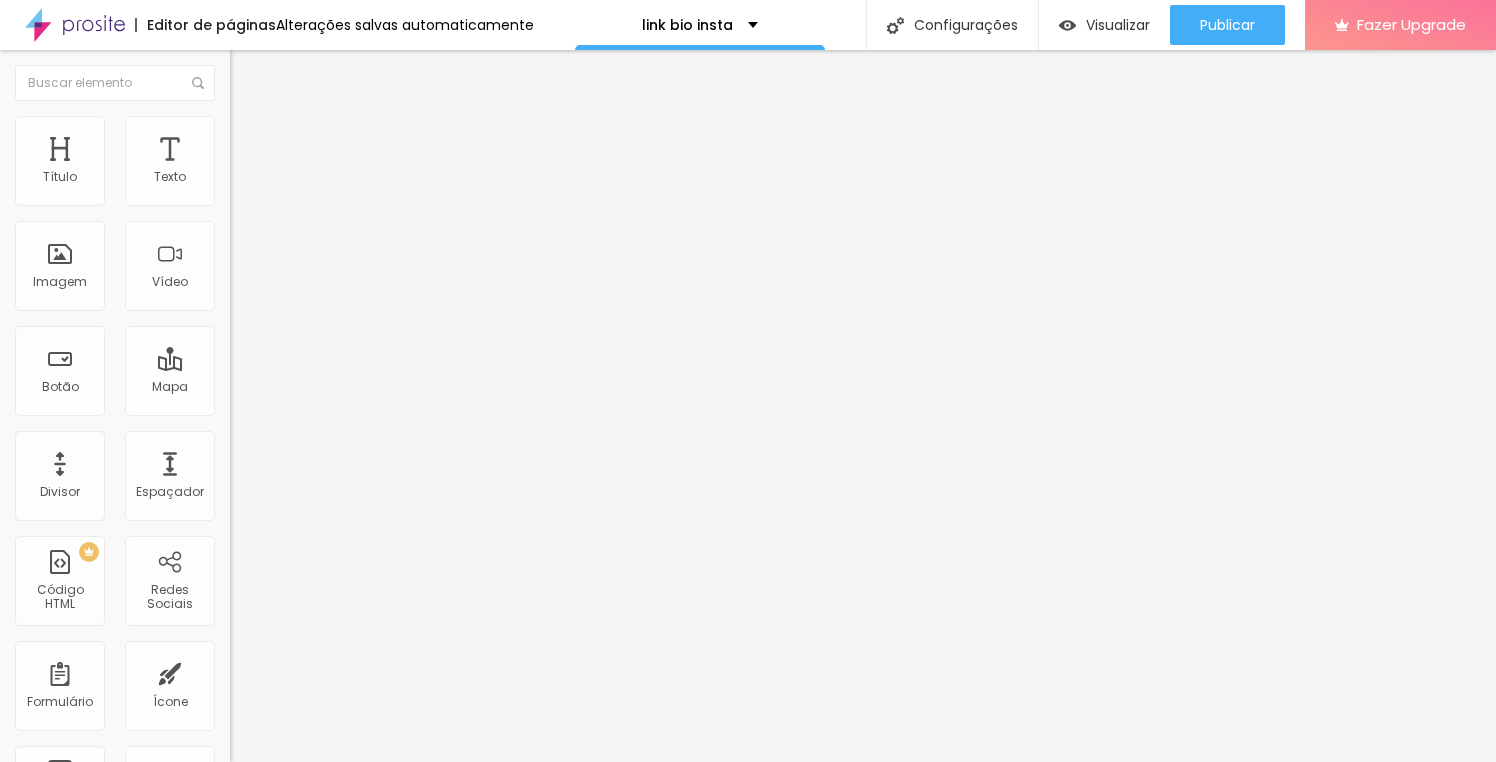 click on "whatsapp" at bounding box center [350, 178] 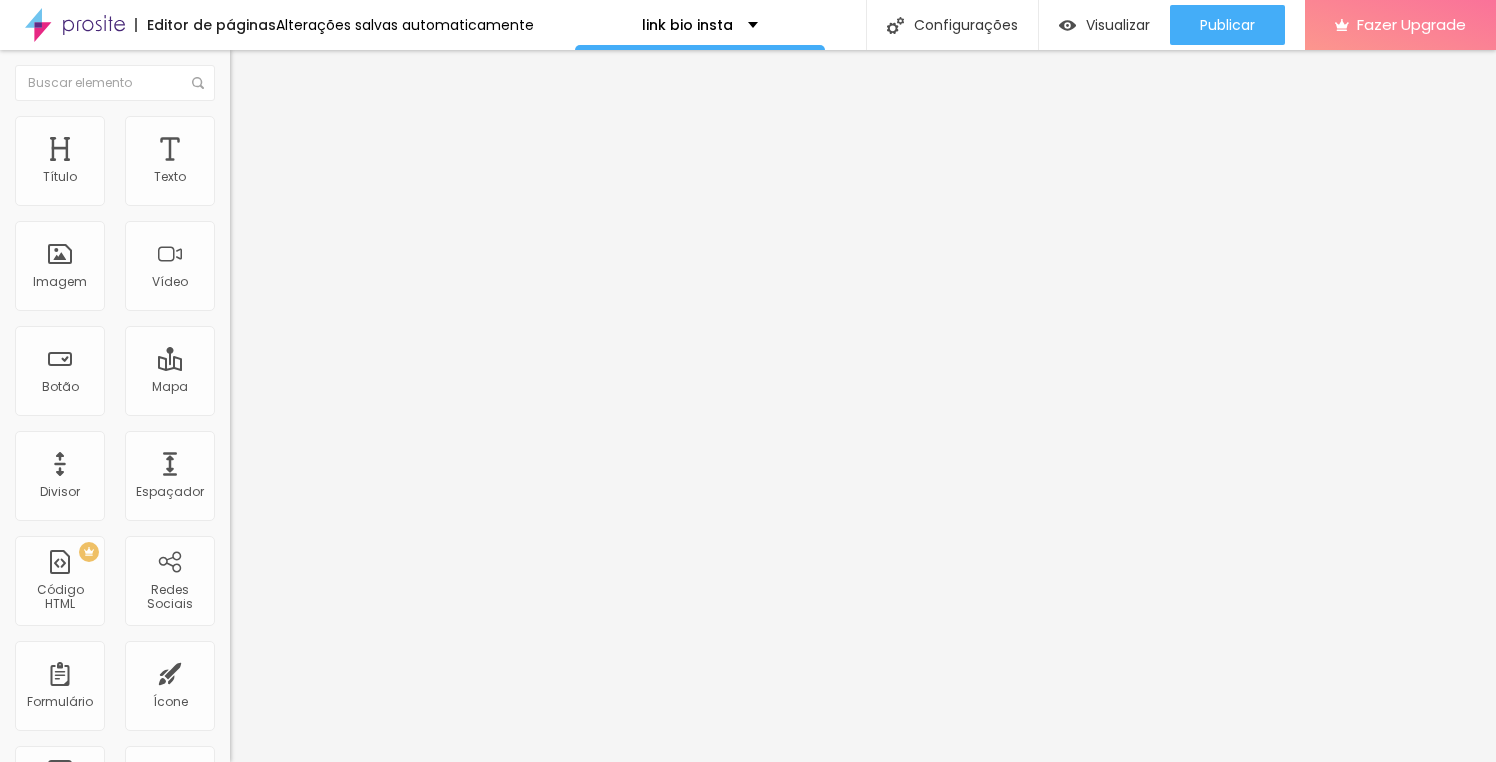 paste on "[URL][DOMAIN_NAME]" 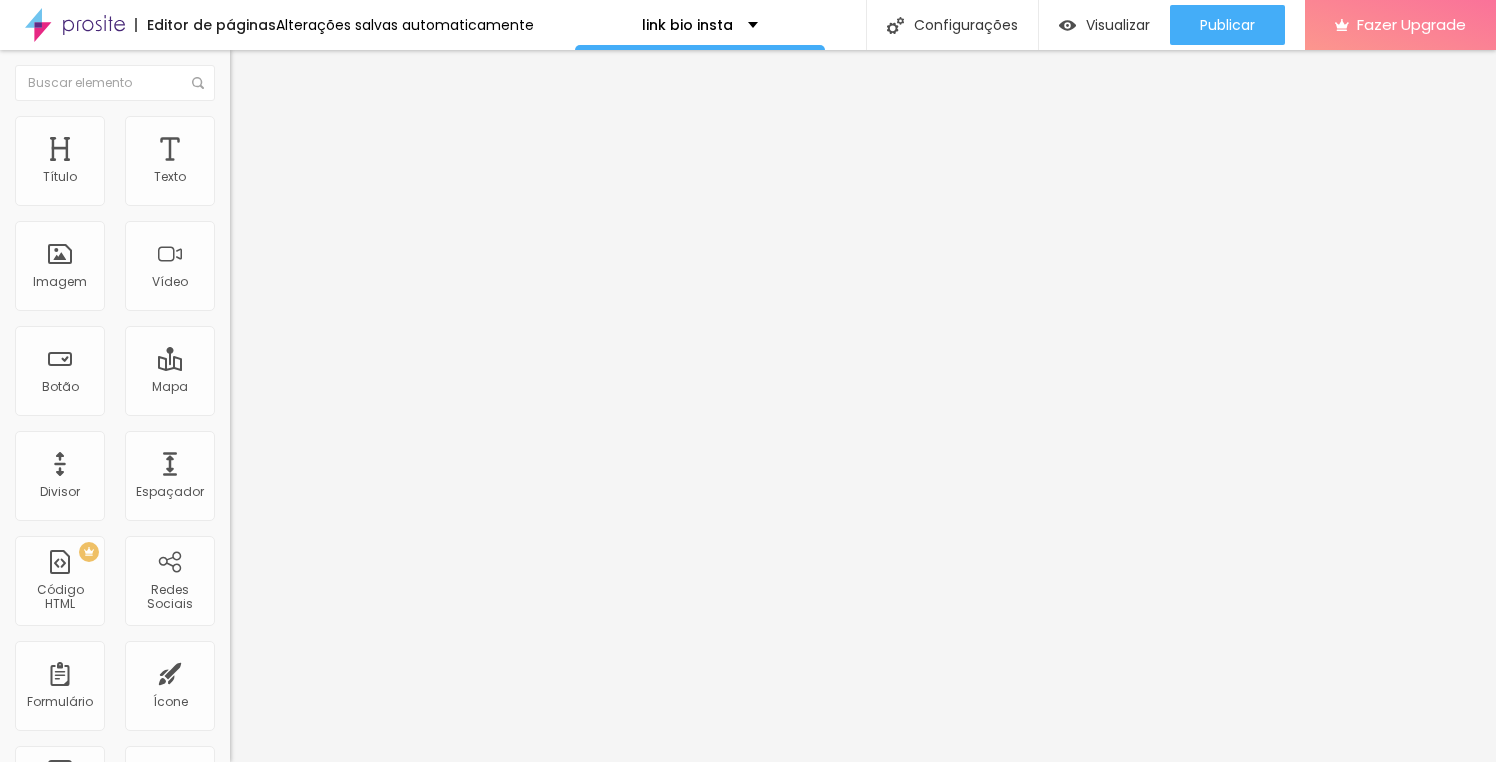 scroll, scrollTop: 0, scrollLeft: 108, axis: horizontal 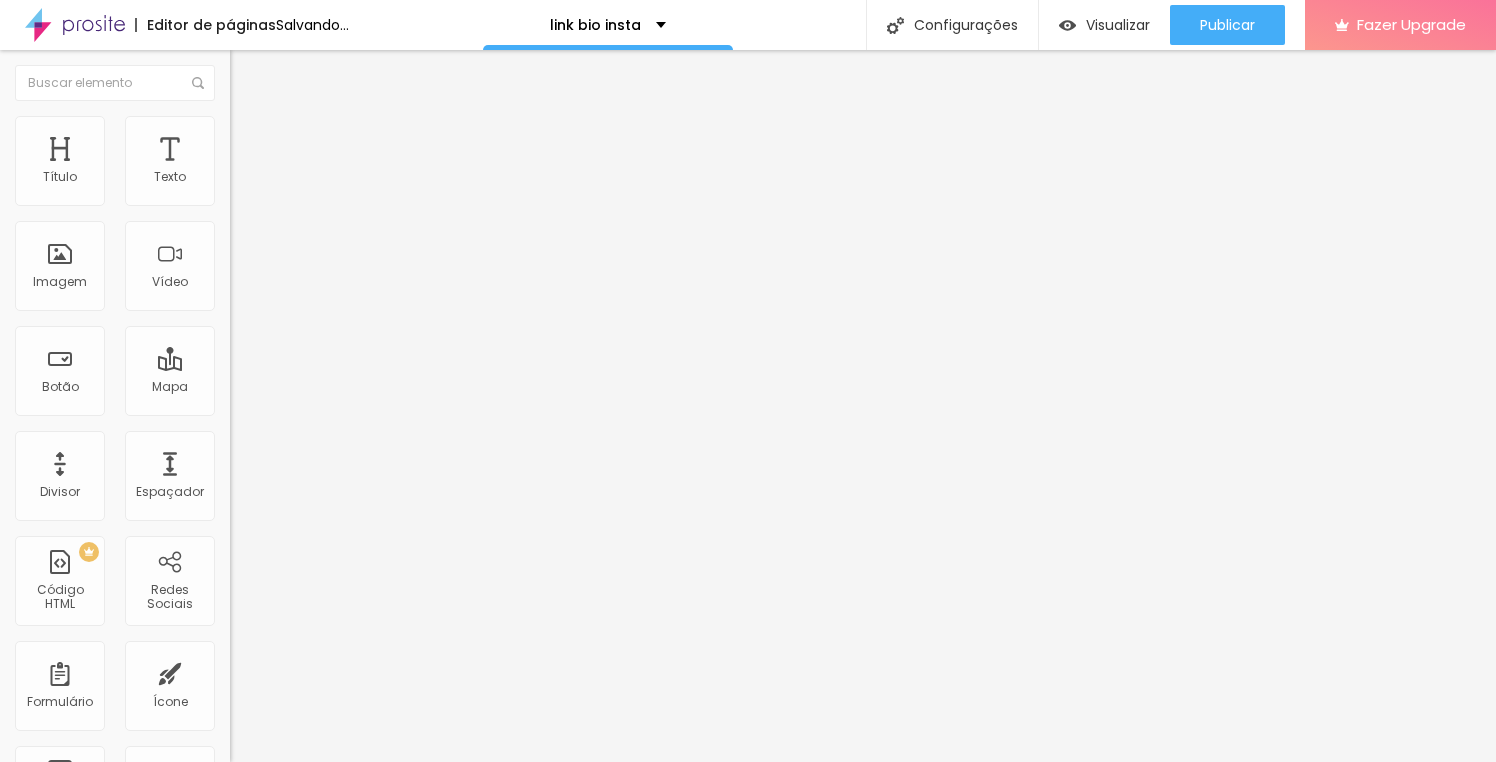 type on "https:/[URL][DOMAIN_NAME]" 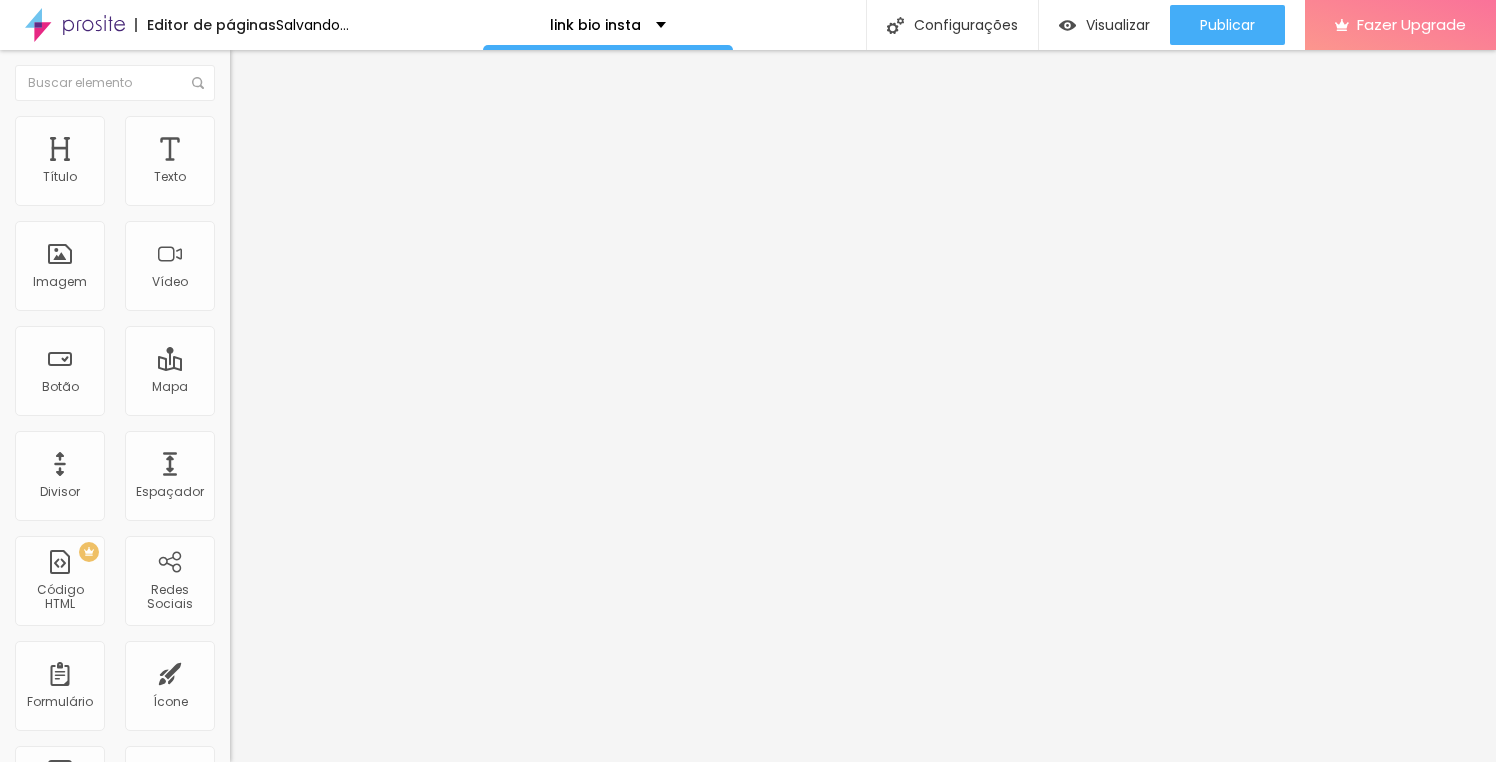 scroll, scrollTop: 0, scrollLeft: 0, axis: both 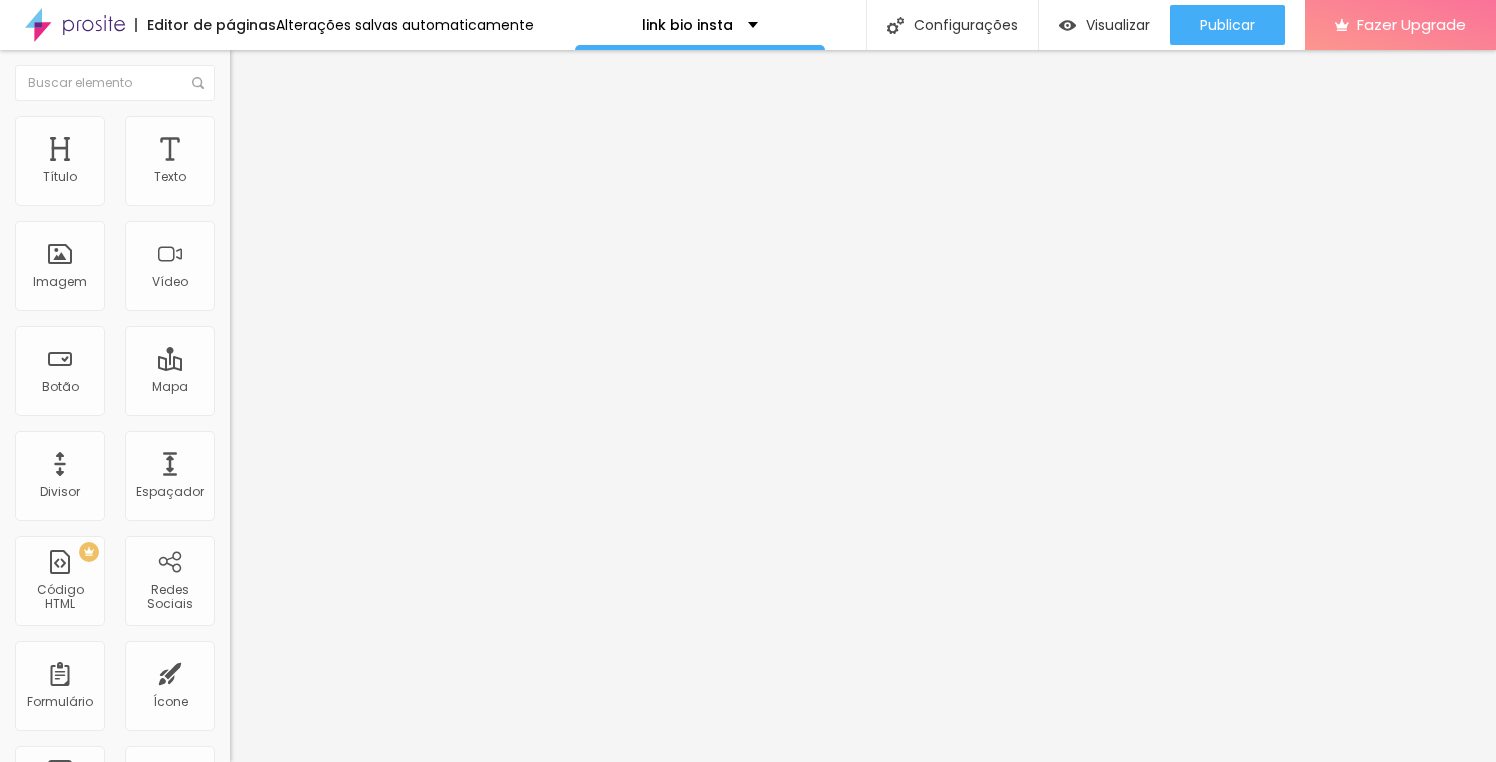 click at bounding box center (253, 73) 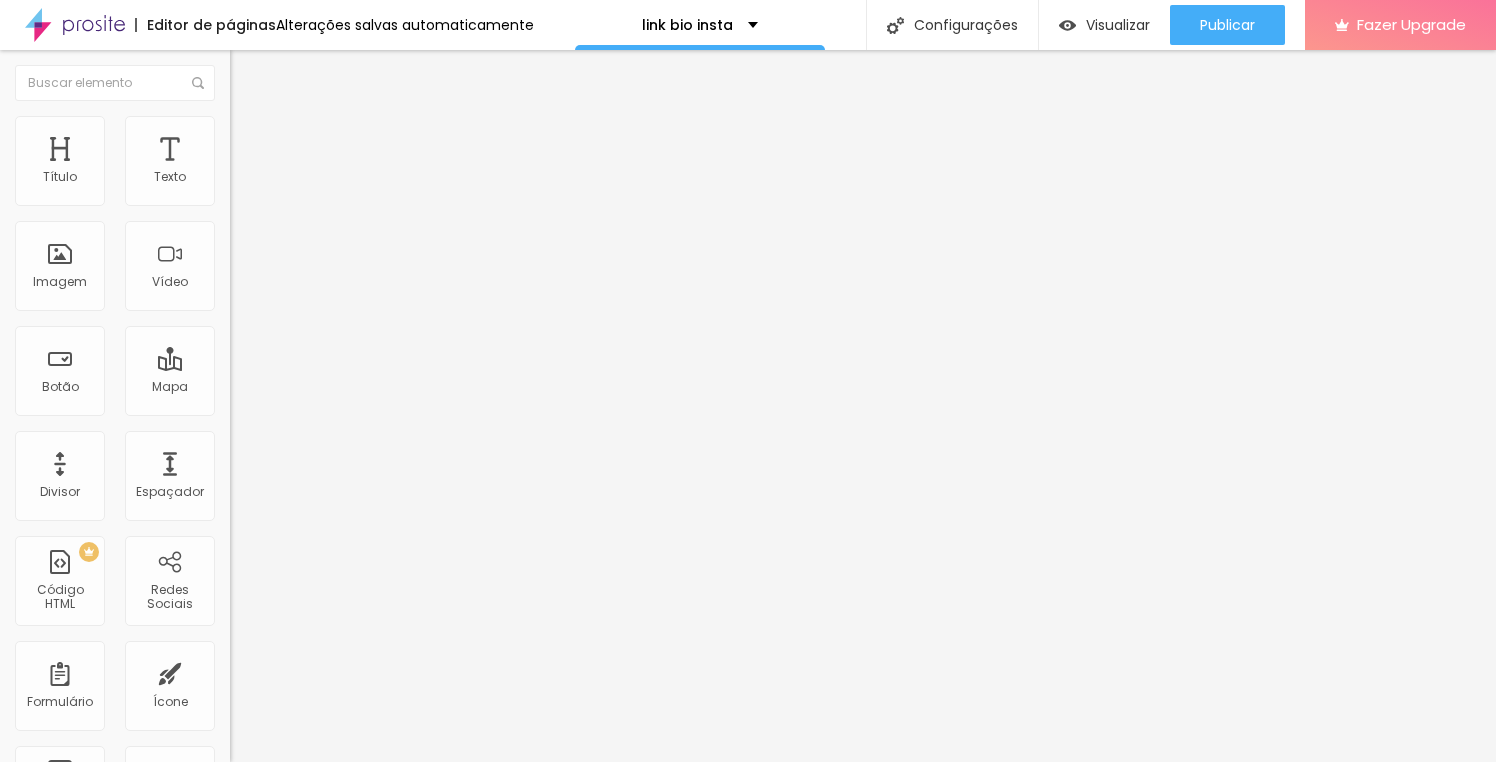 type on "10" 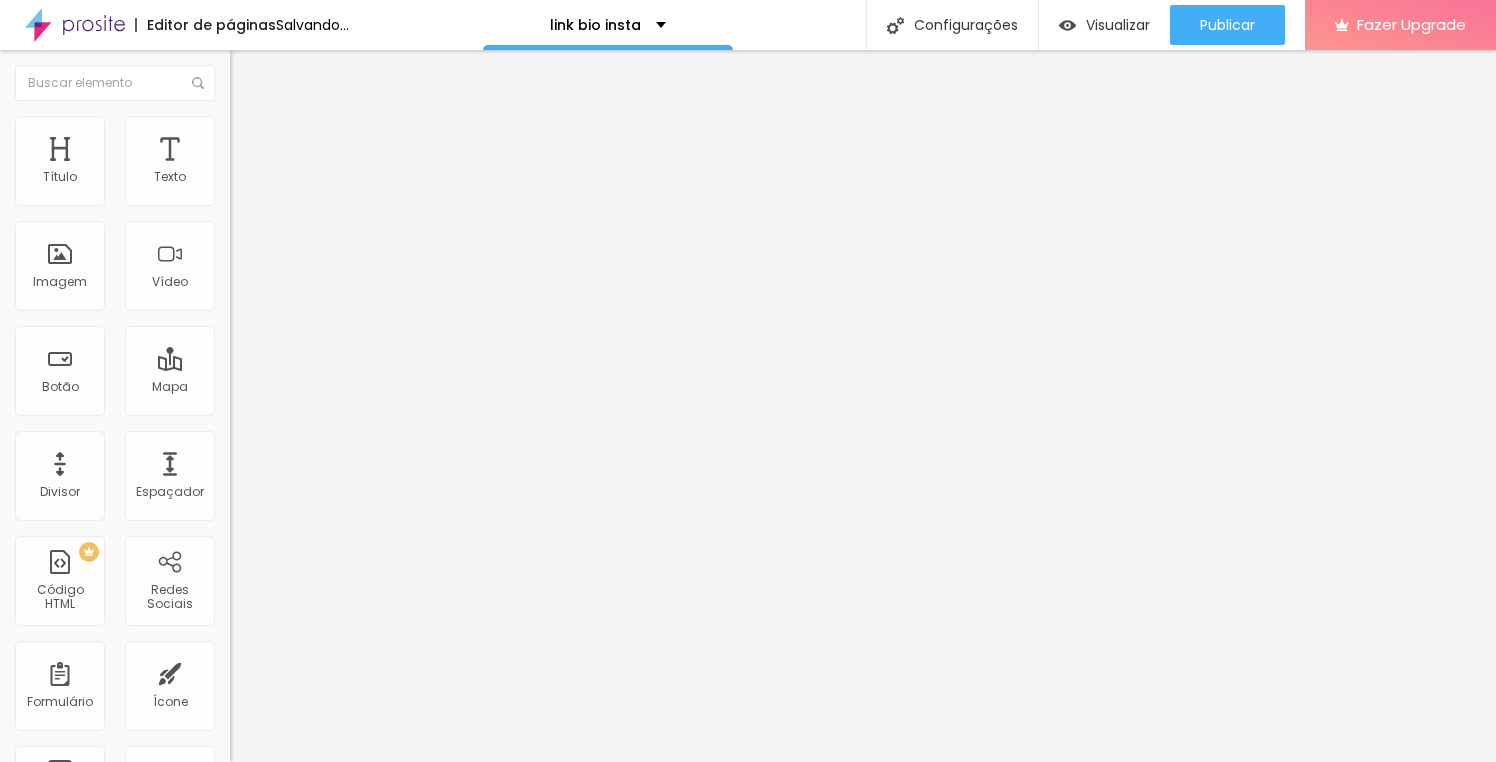type on "11" 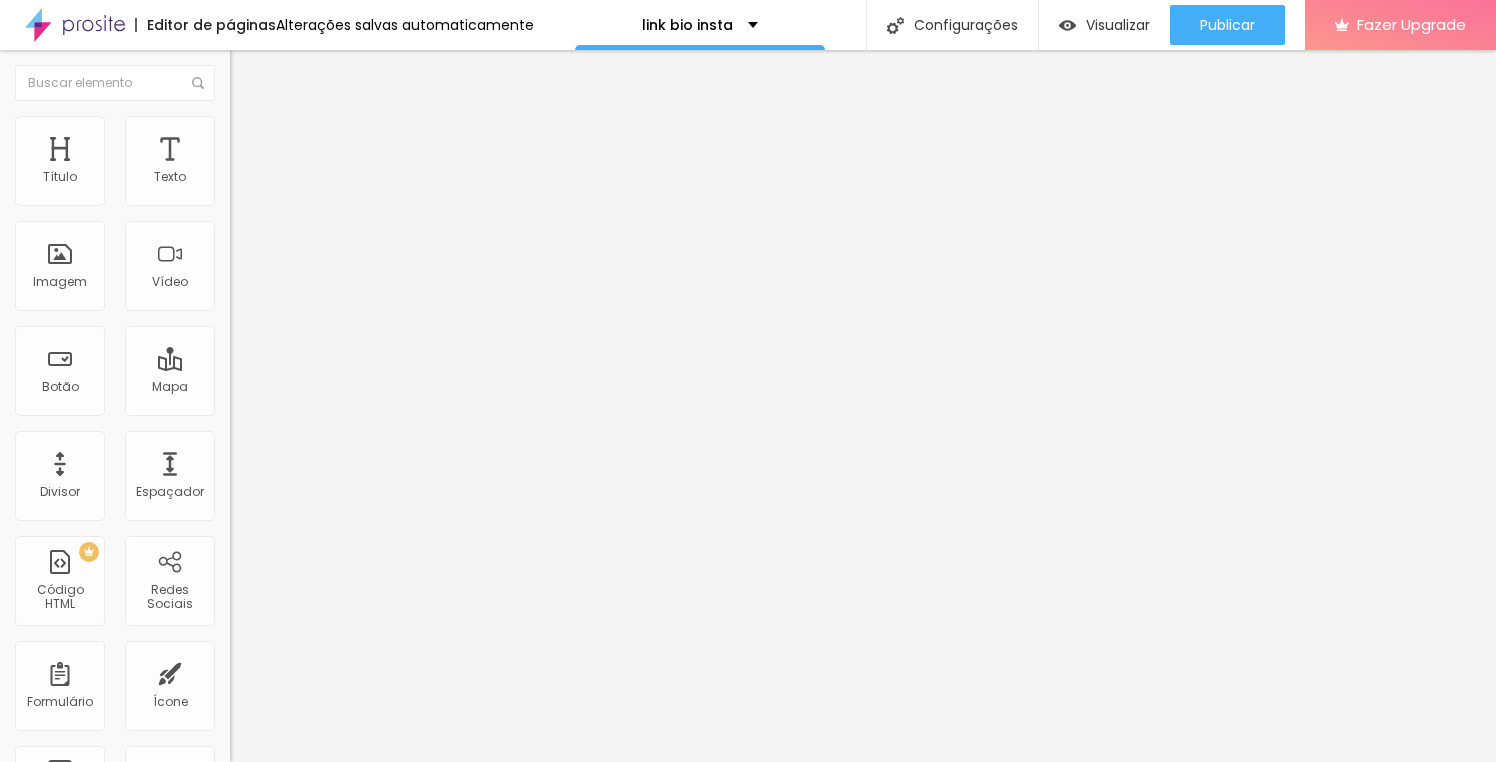 click on "Tik Tok" at bounding box center [350, 178] 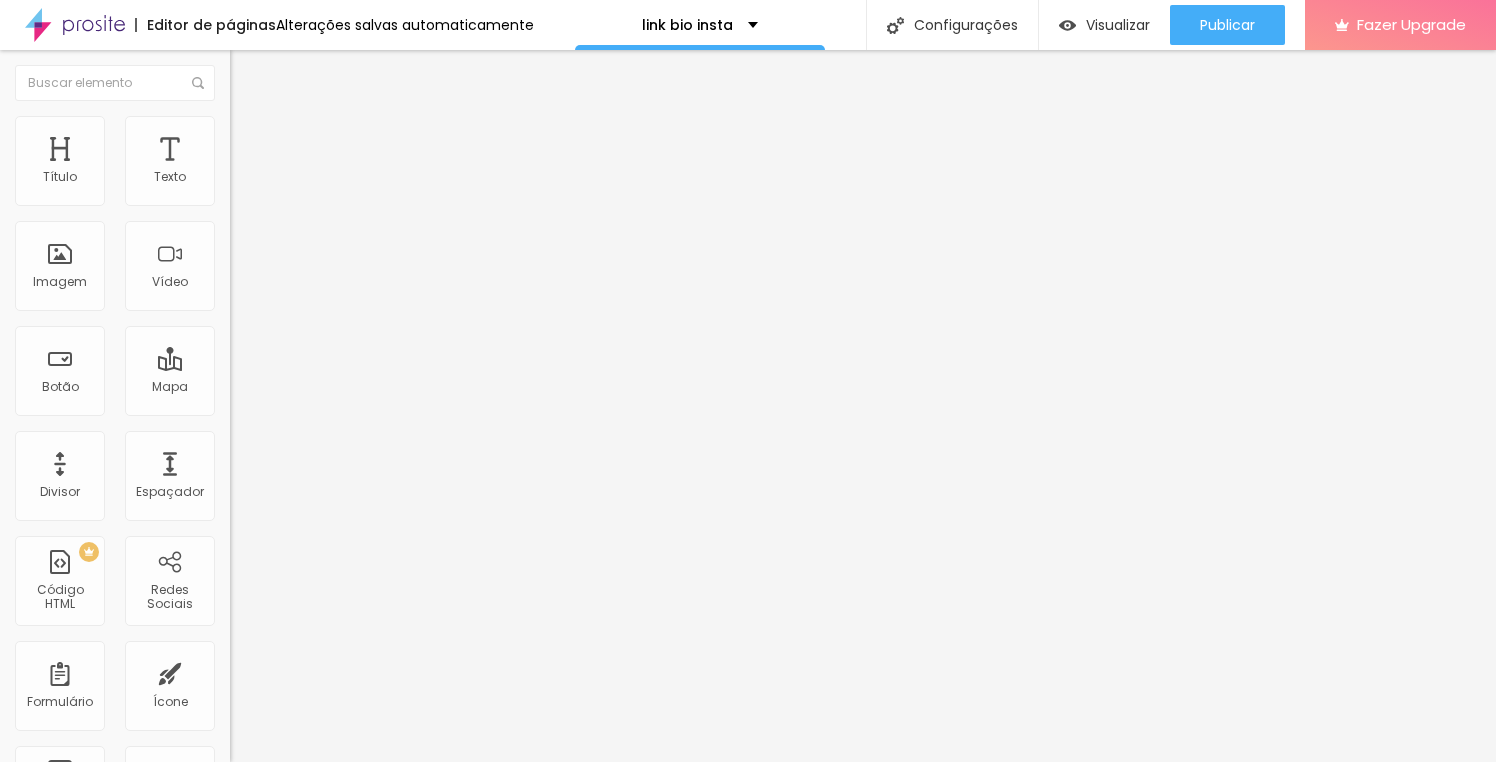 type on "T" 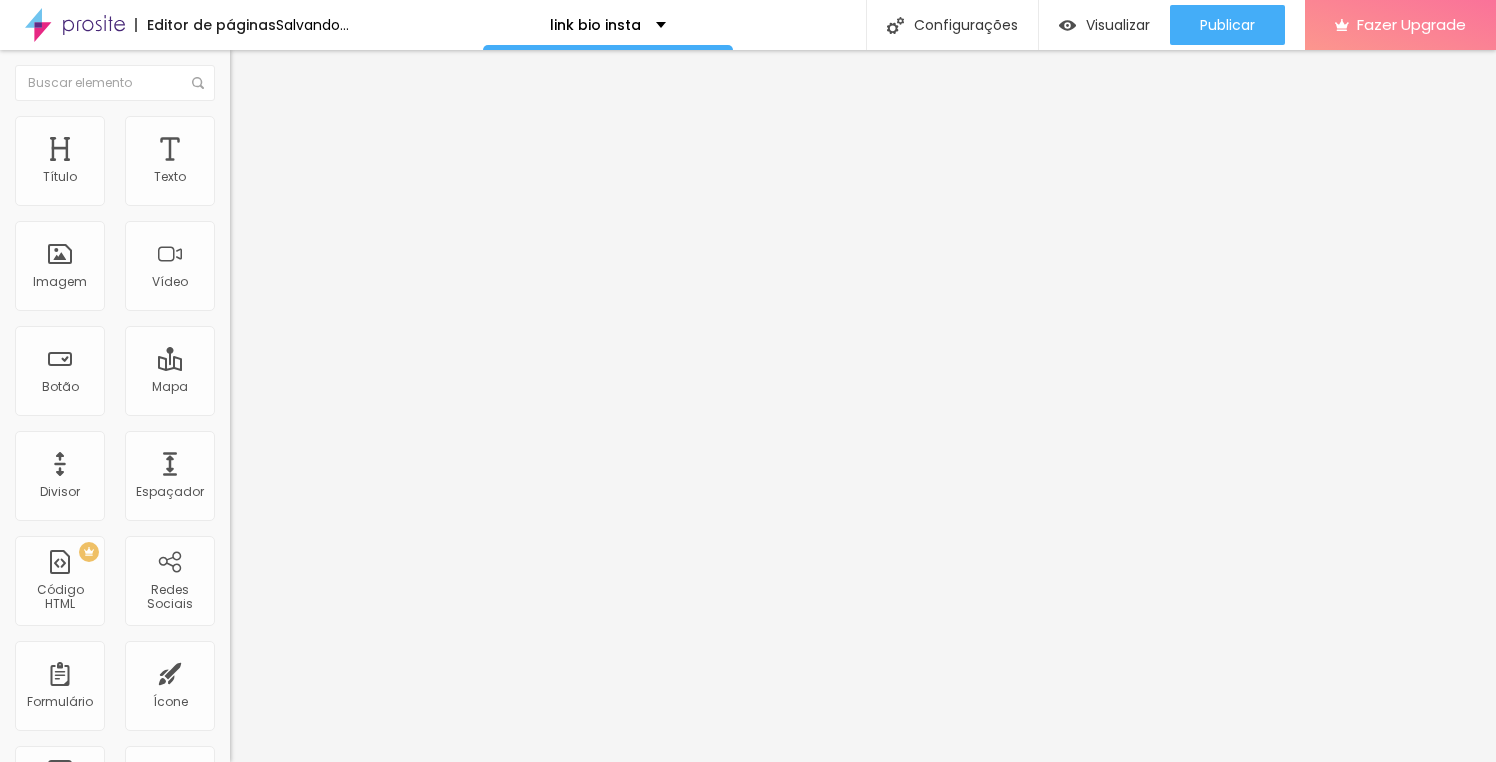 type on "W" 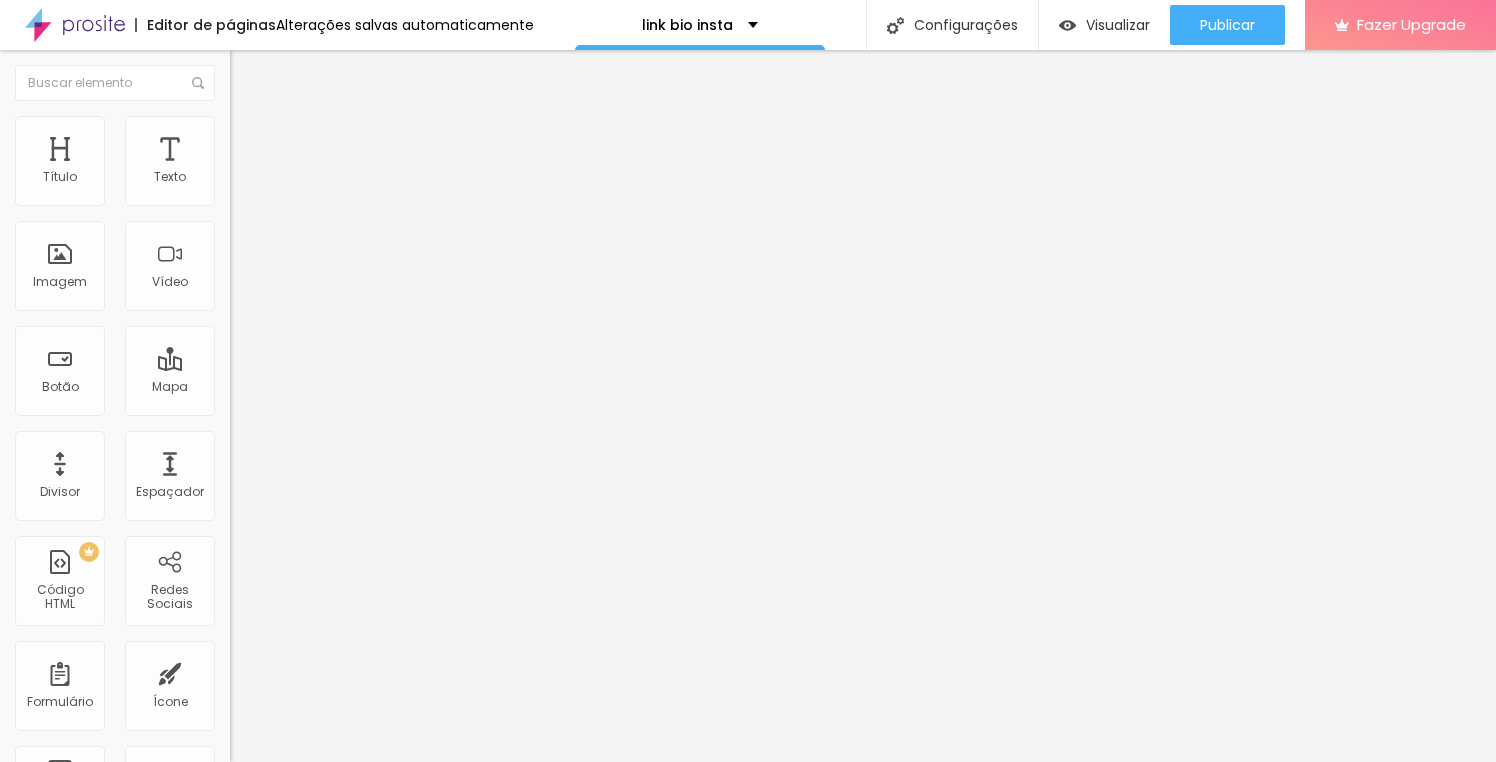 type on "r" 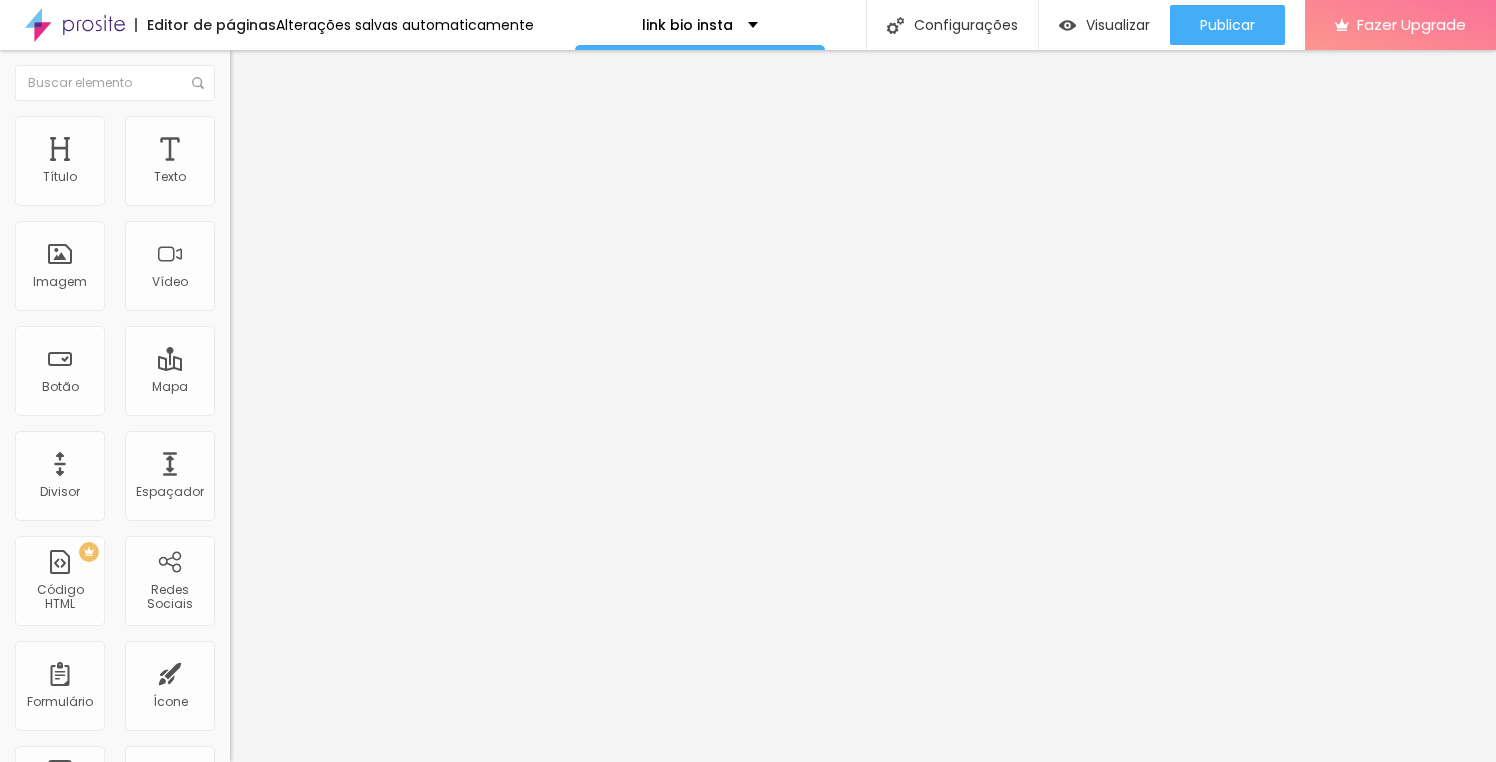 scroll, scrollTop: 0, scrollLeft: 0, axis: both 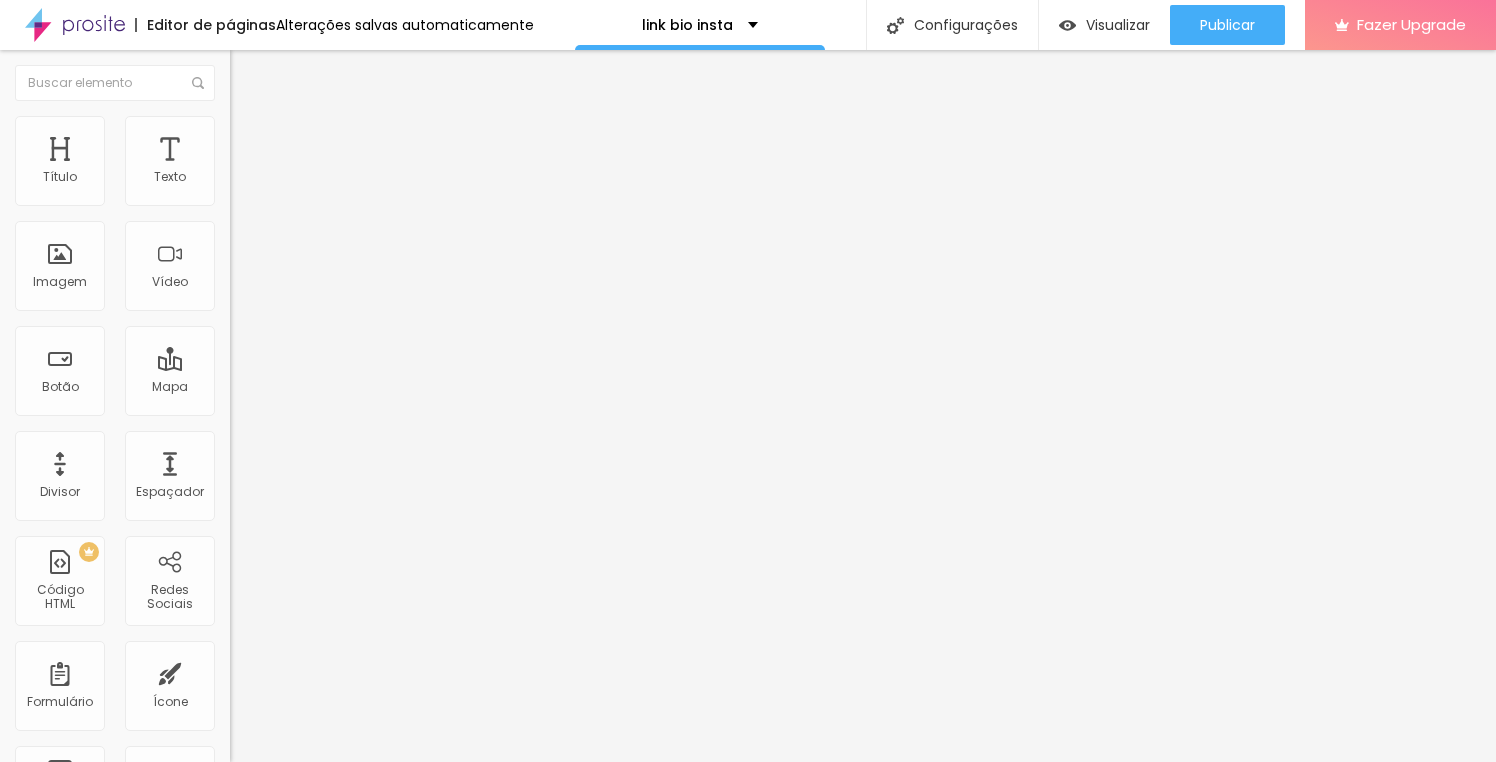 type on "Últimos Trabalhos" 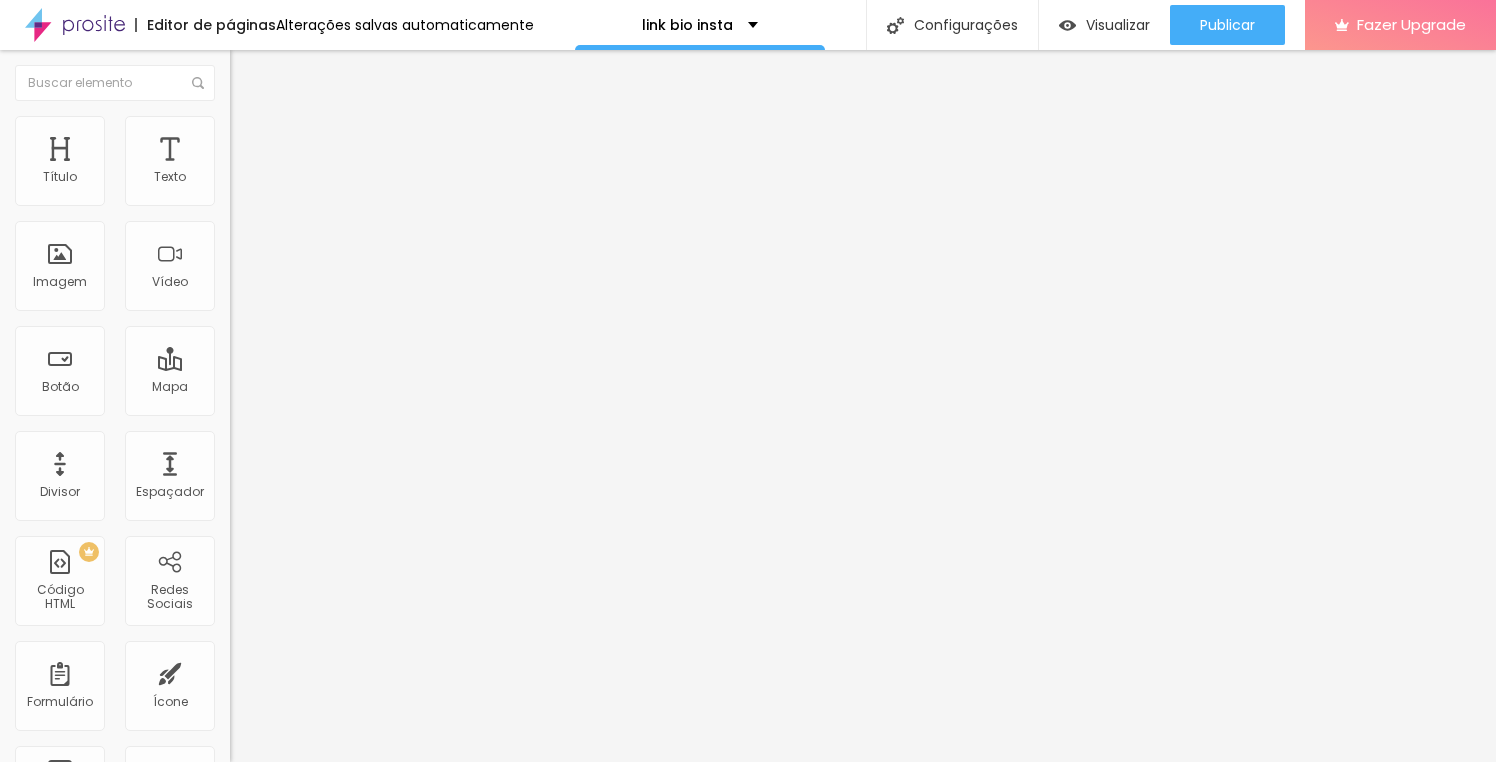 click on "https://" at bounding box center [350, 402] 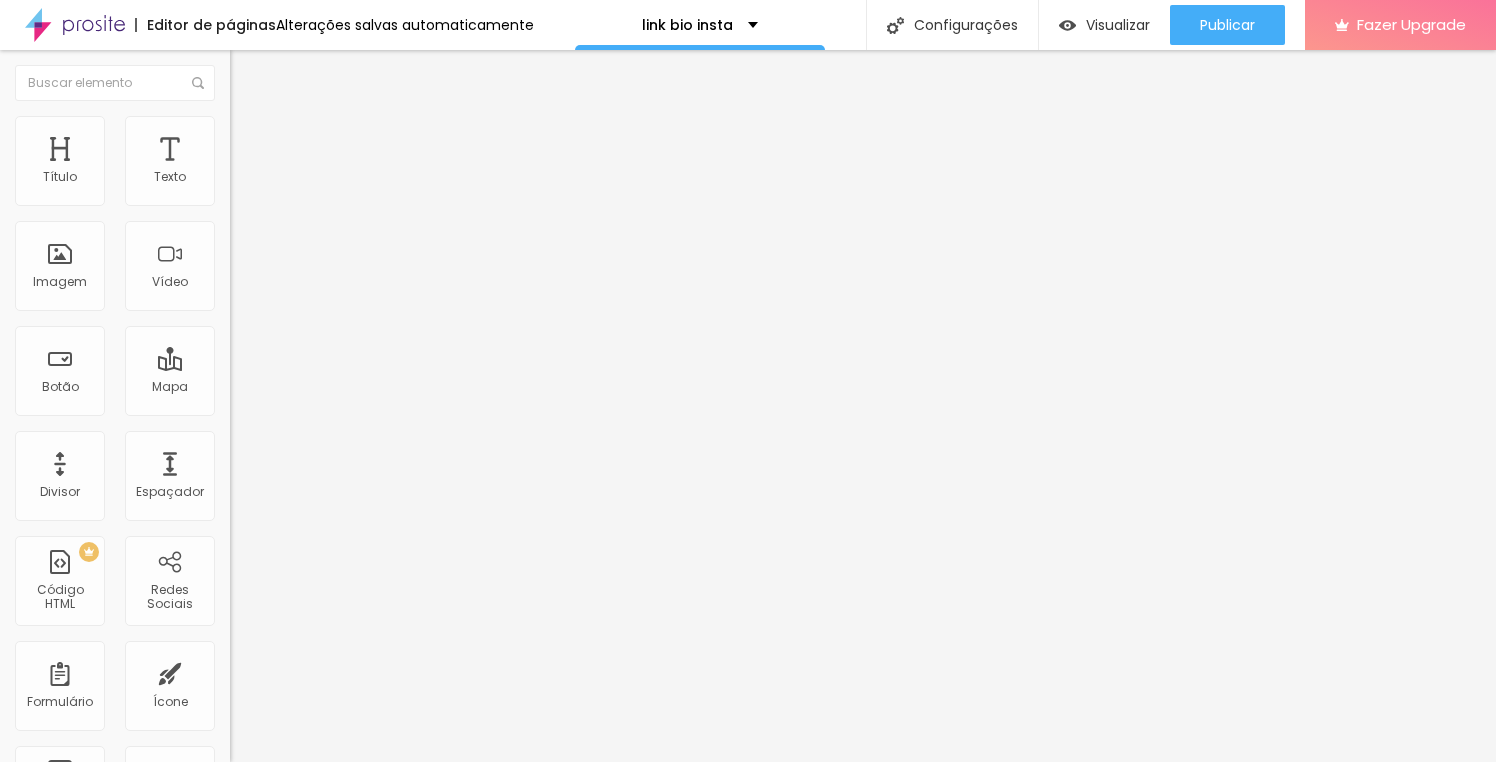 paste on "[URL][DOMAIN_NAME]" 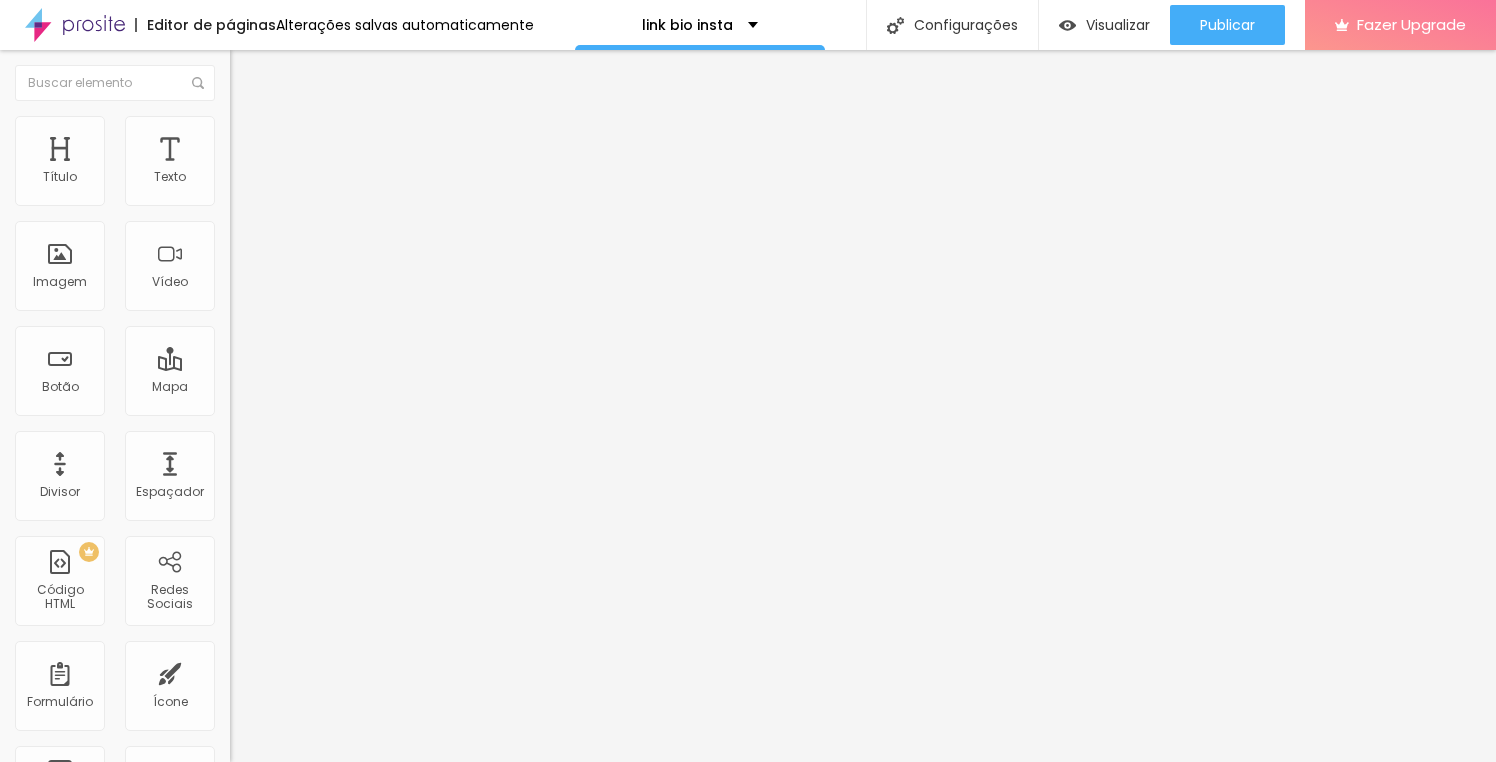 scroll, scrollTop: 0, scrollLeft: 303, axis: horizontal 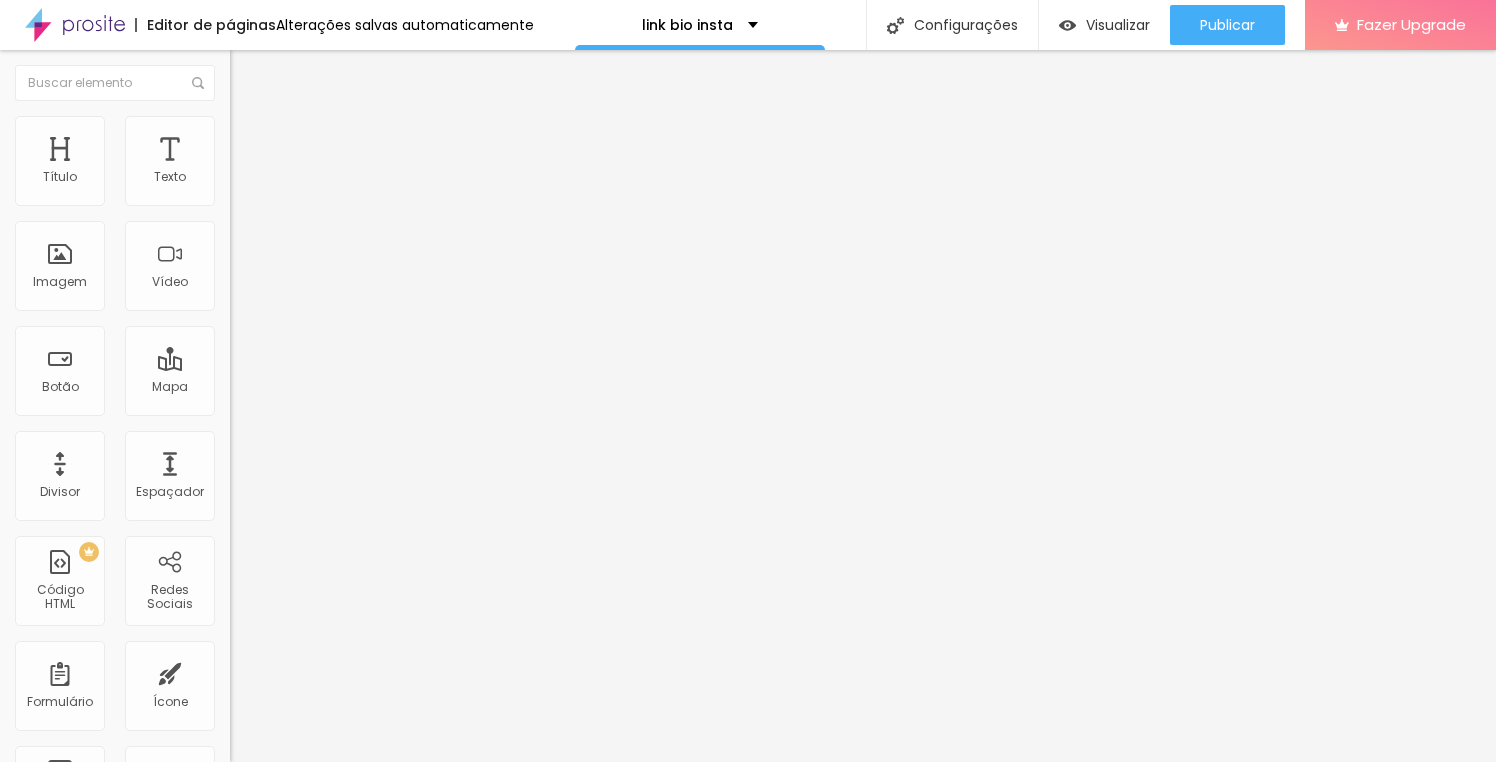 click on "Trocar imagem" at bounding box center (284, 163) 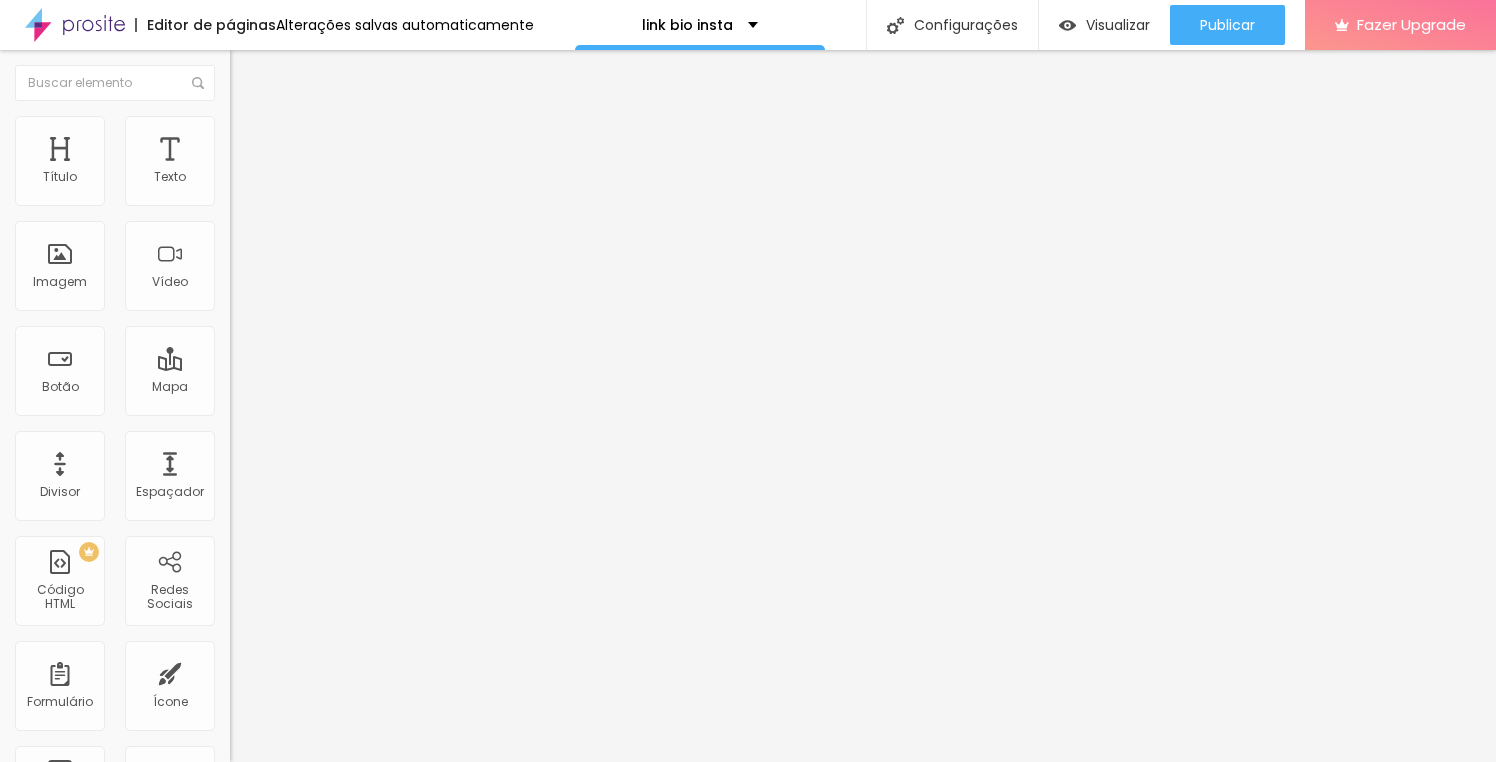 click on "Trocar imagem" at bounding box center (284, 163) 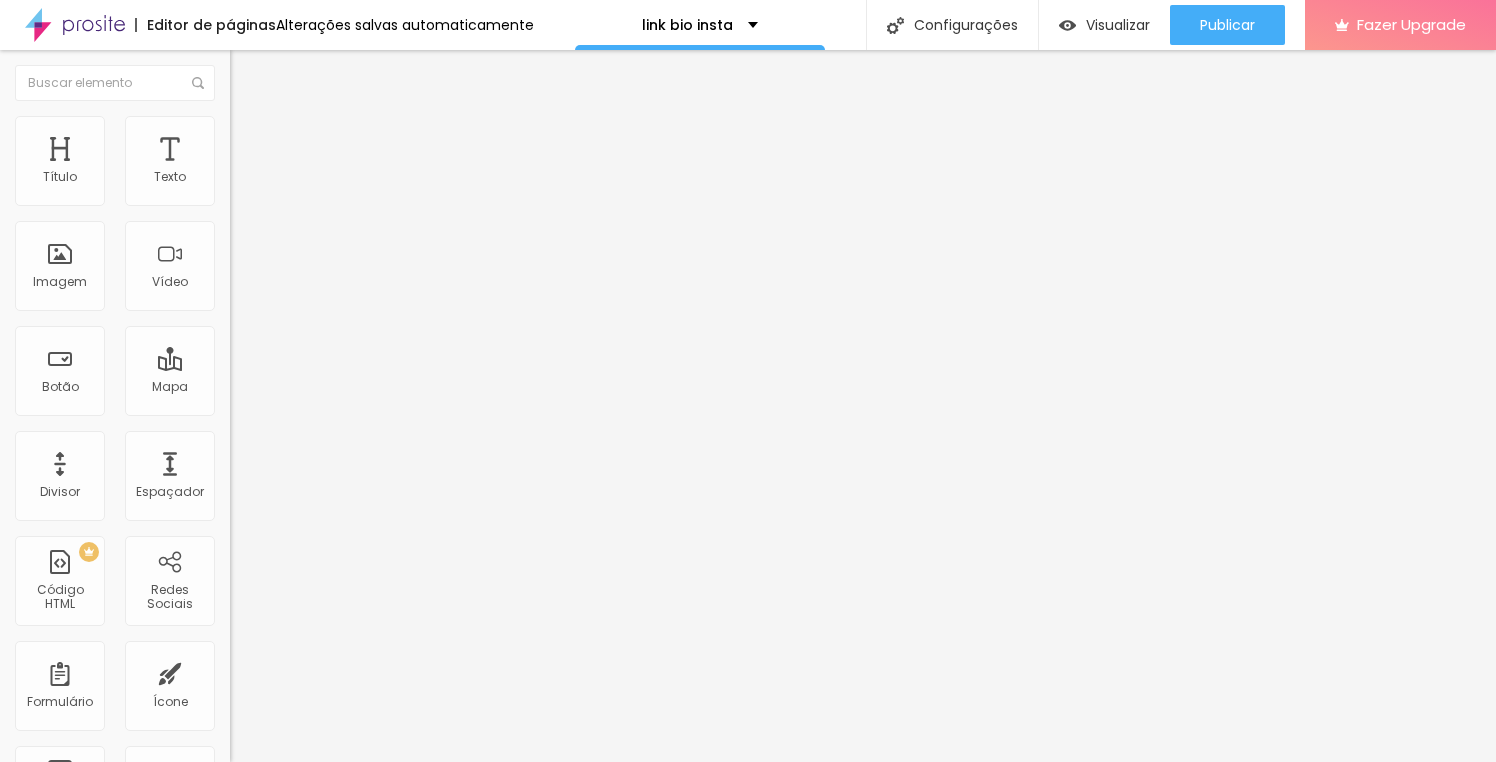 click at bounding box center (748, 1011) 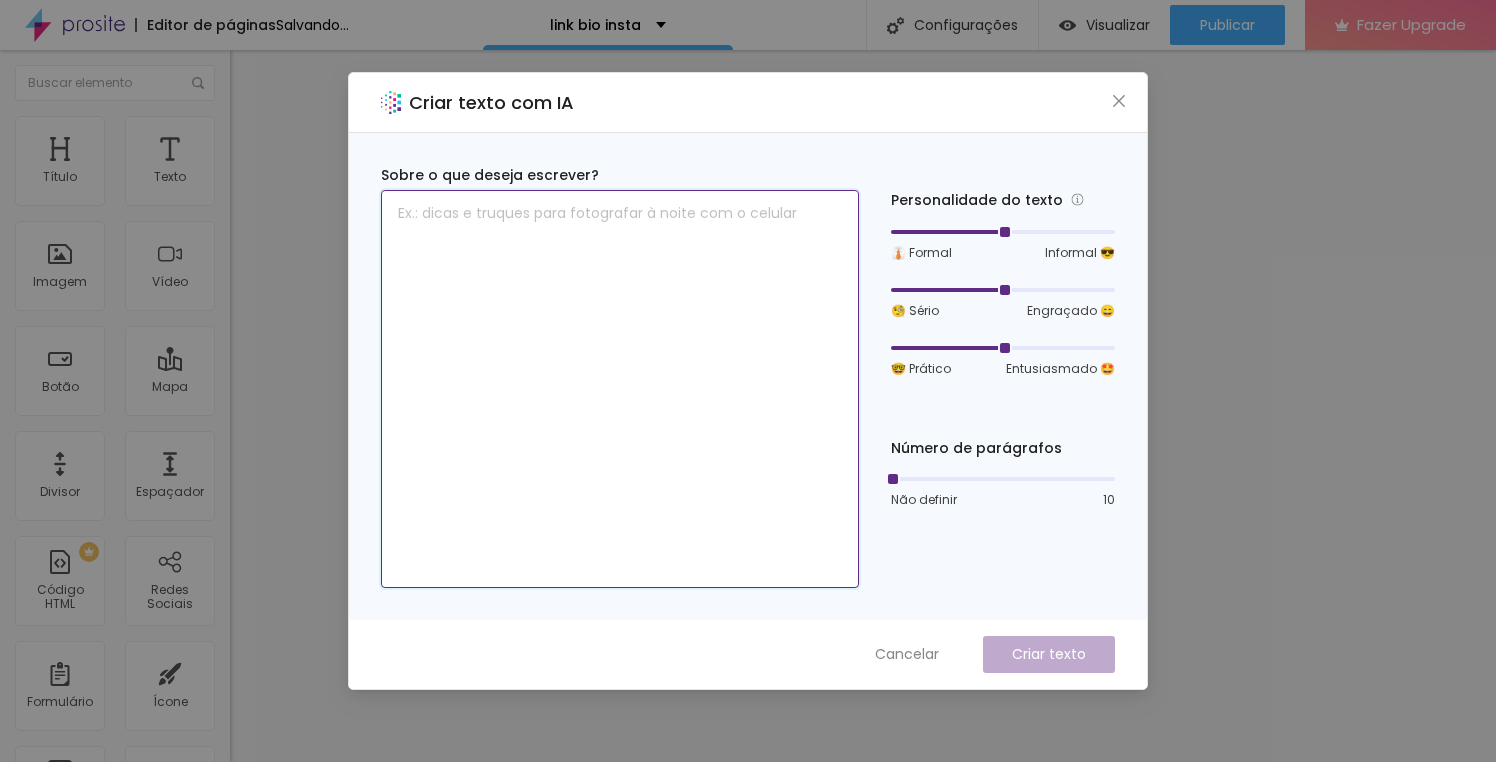 click at bounding box center (620, 389) 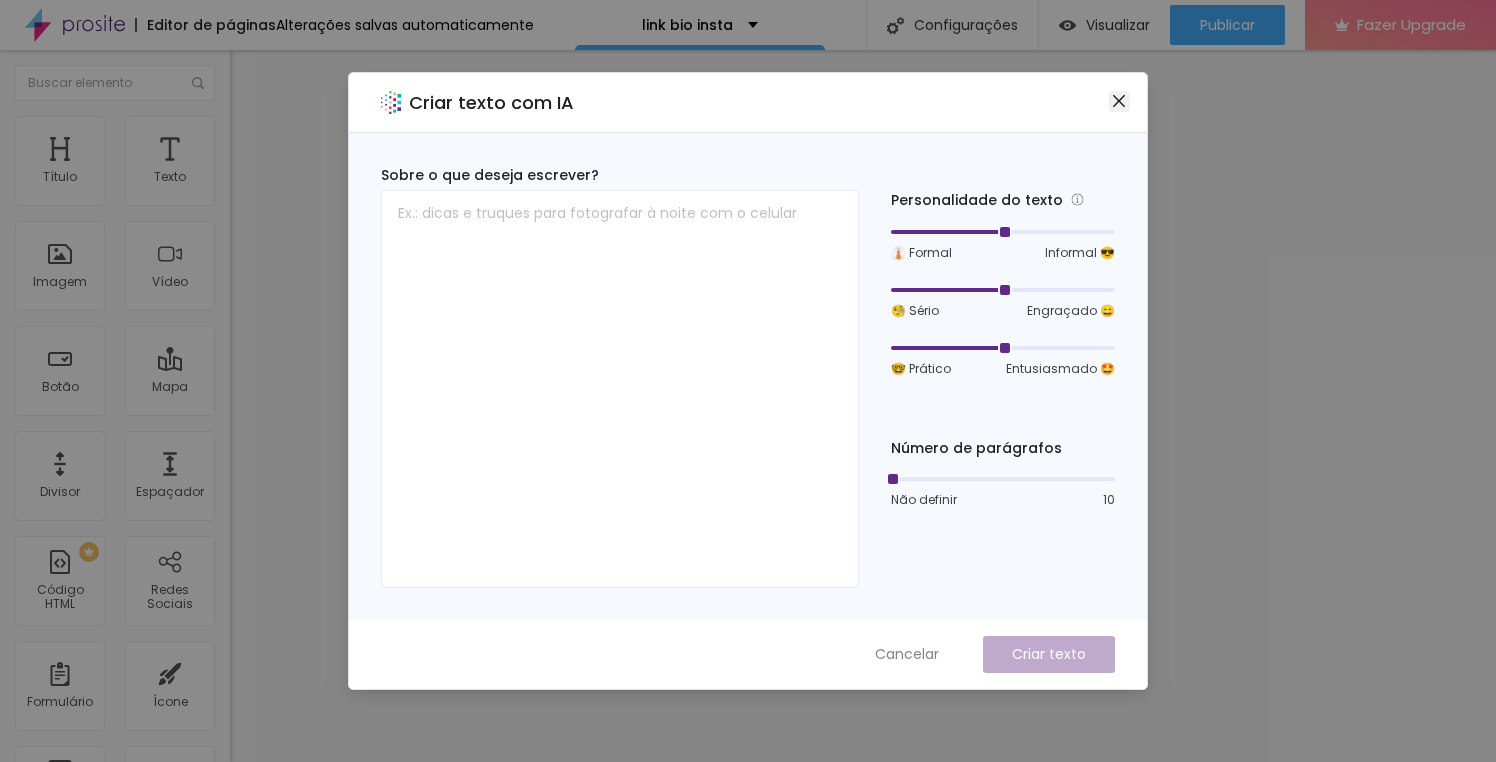 click 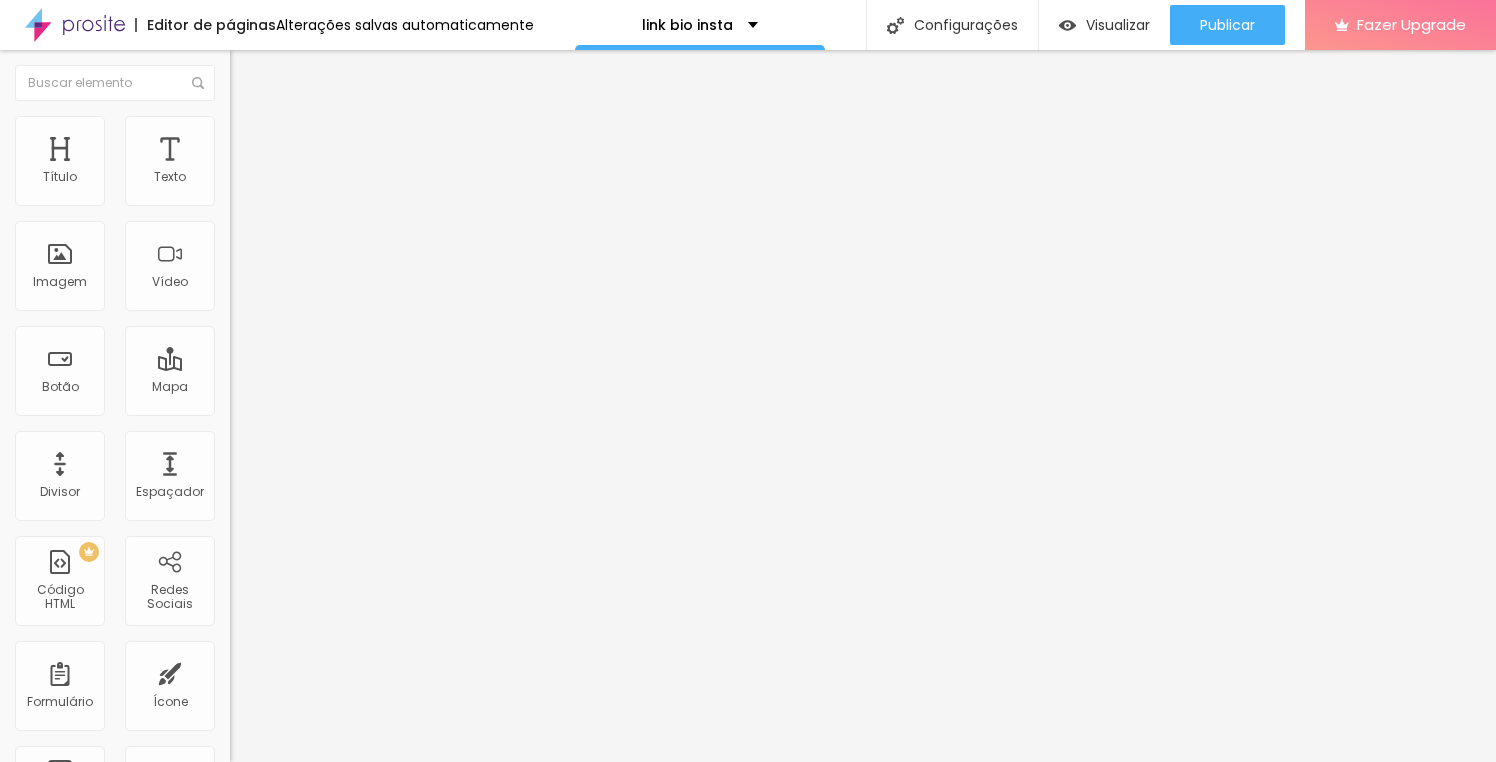 click on "Avançado" at bounding box center (345, 126) 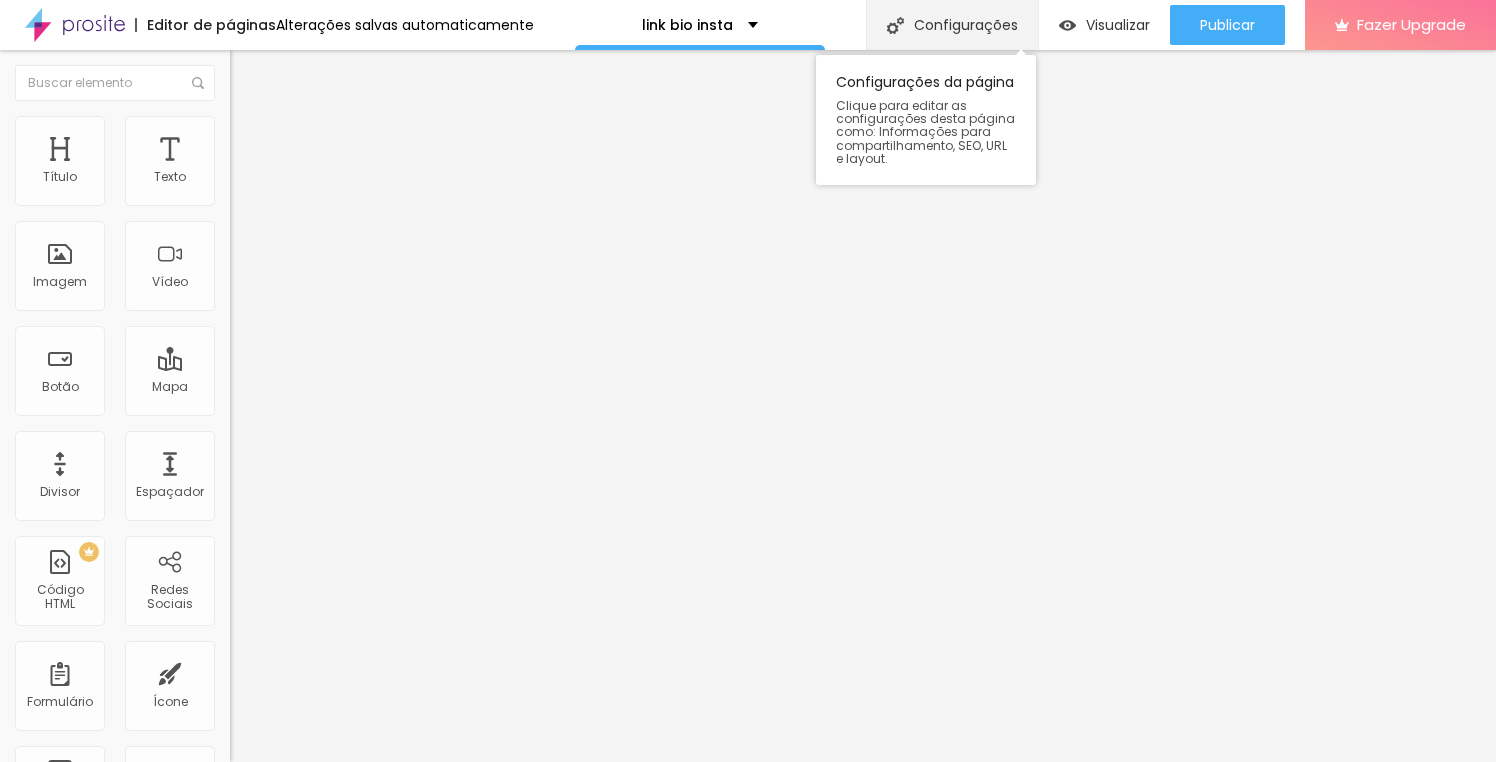 click on "Configurações" at bounding box center [952, 25] 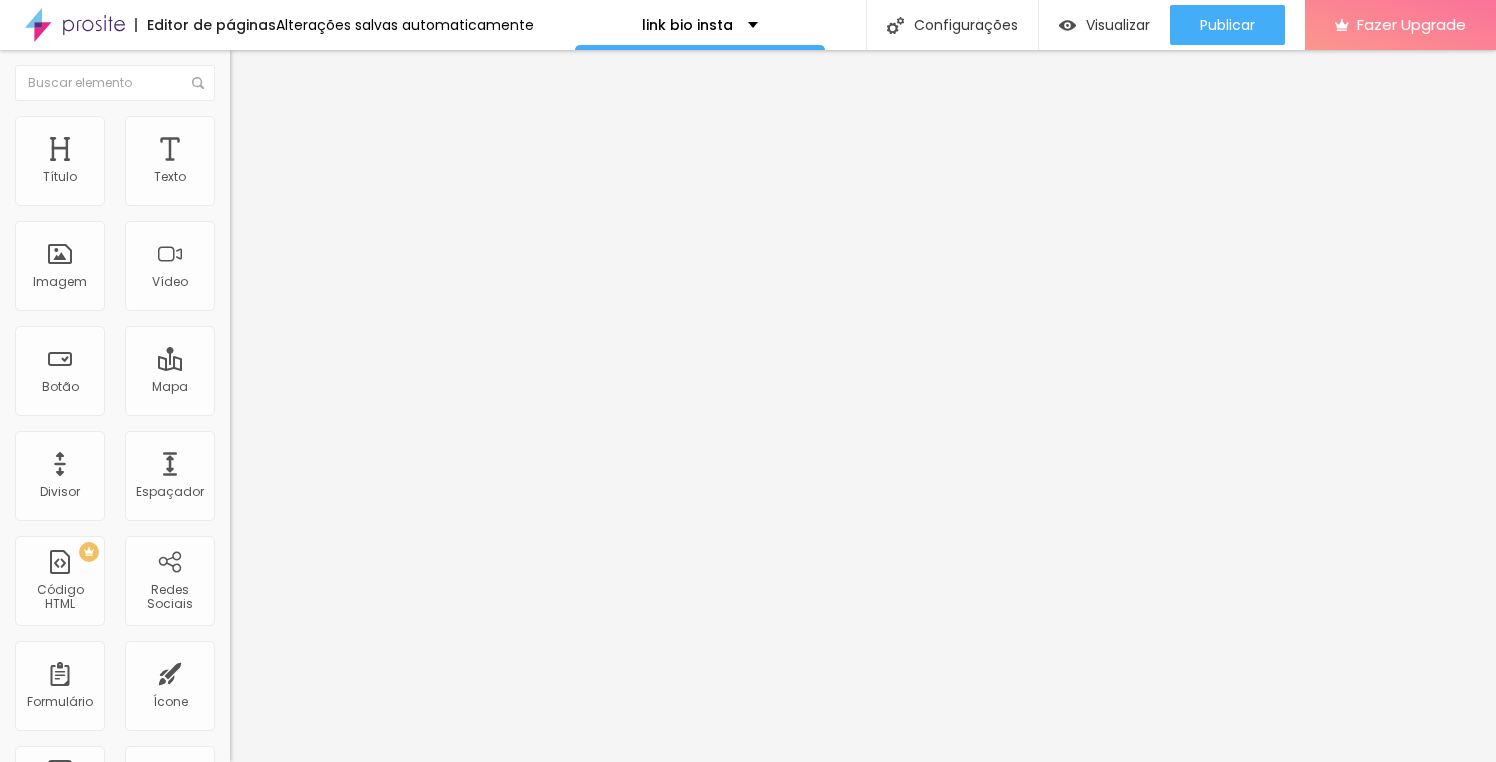 click on "SEO" at bounding box center (748, 822) 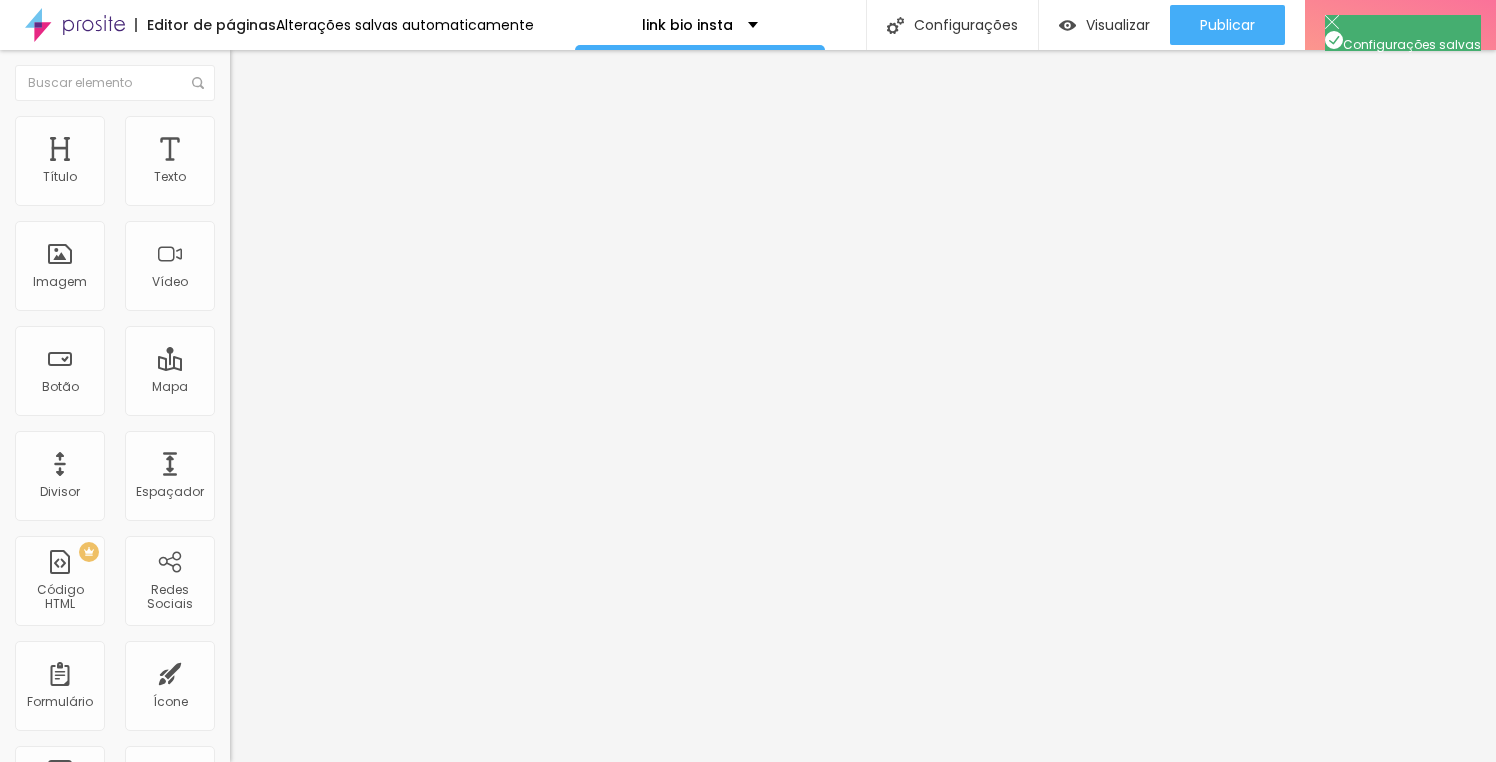 click on "/link-bio-insta" at bounding box center (748, 952) 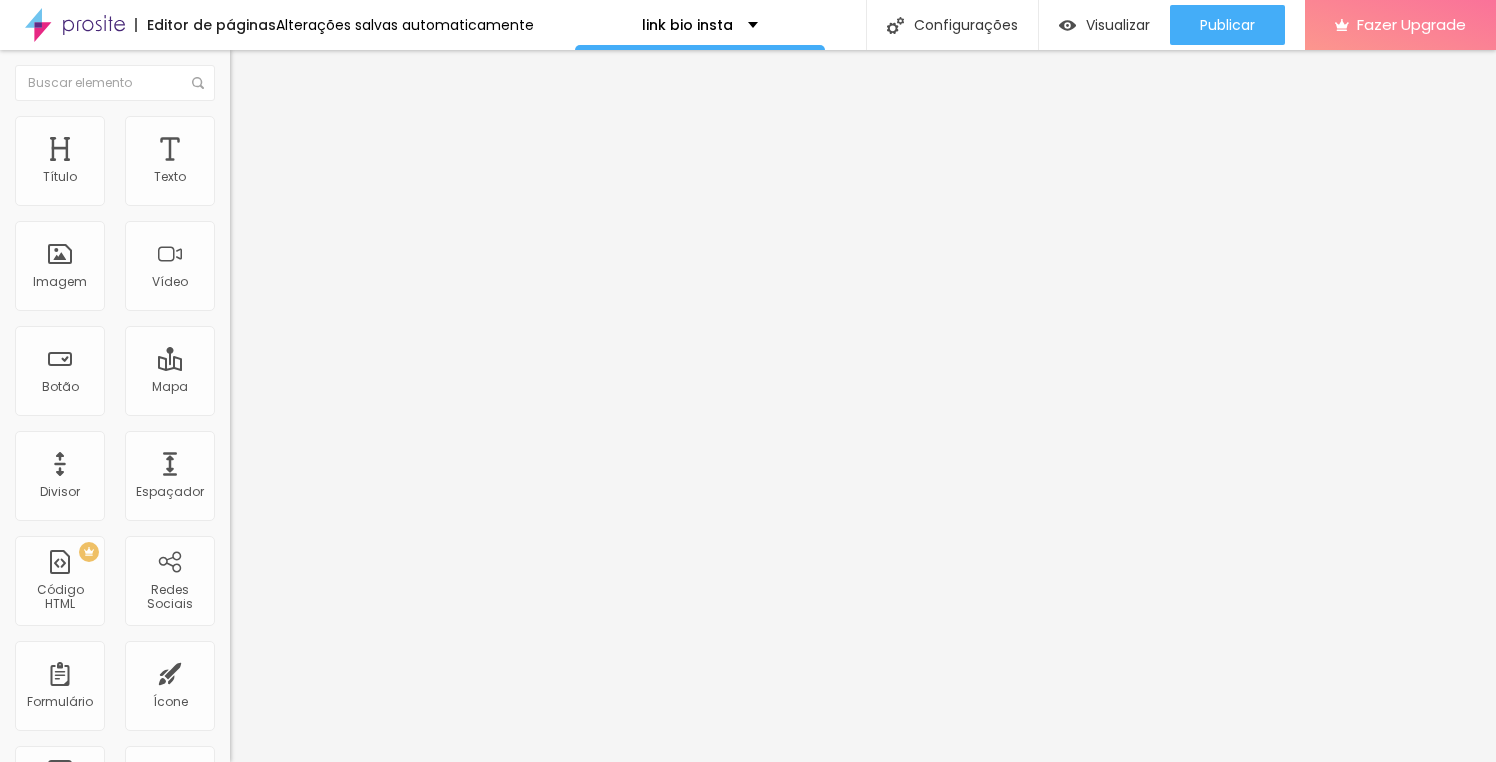 type on "/links-uteis" 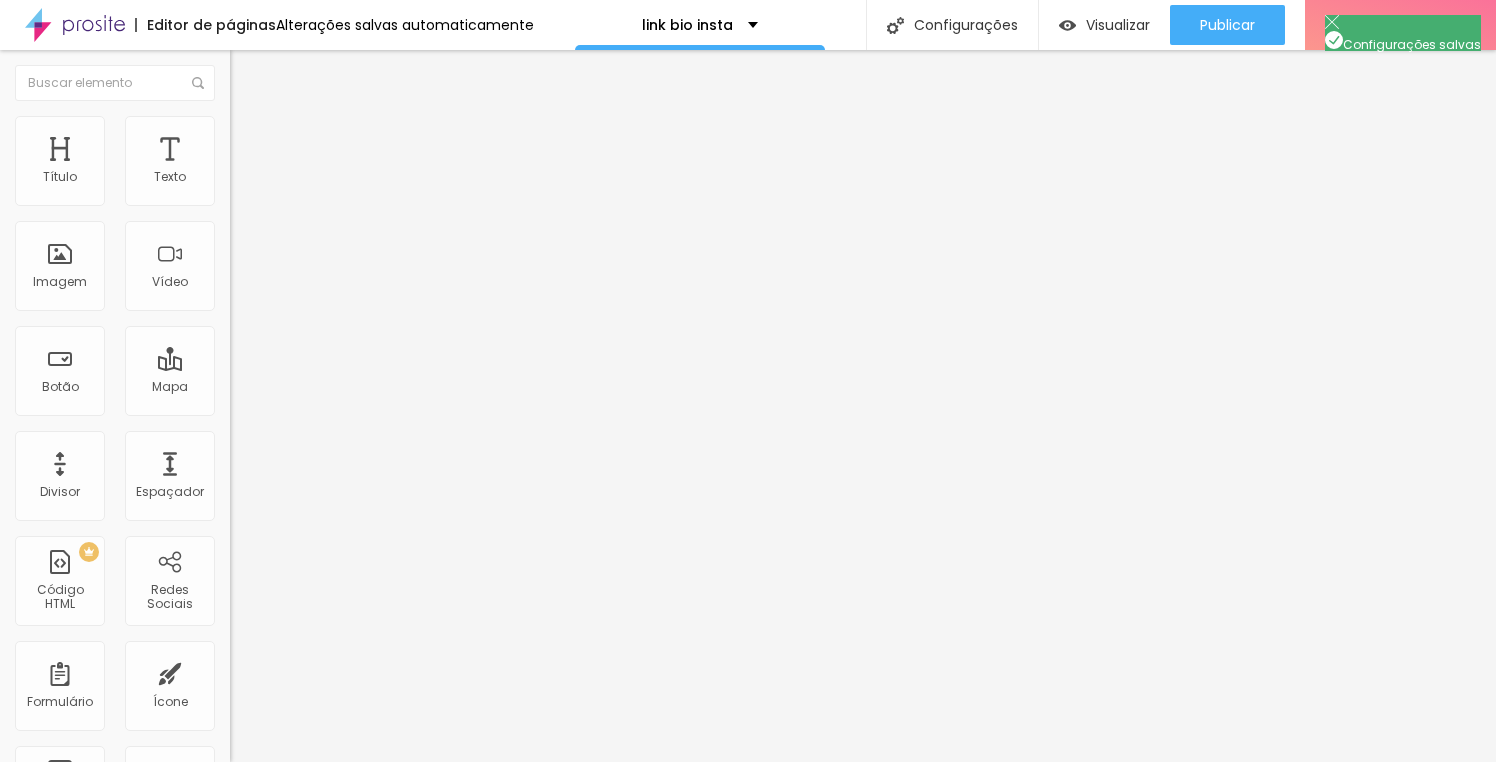 click at bounding box center (748, 783) 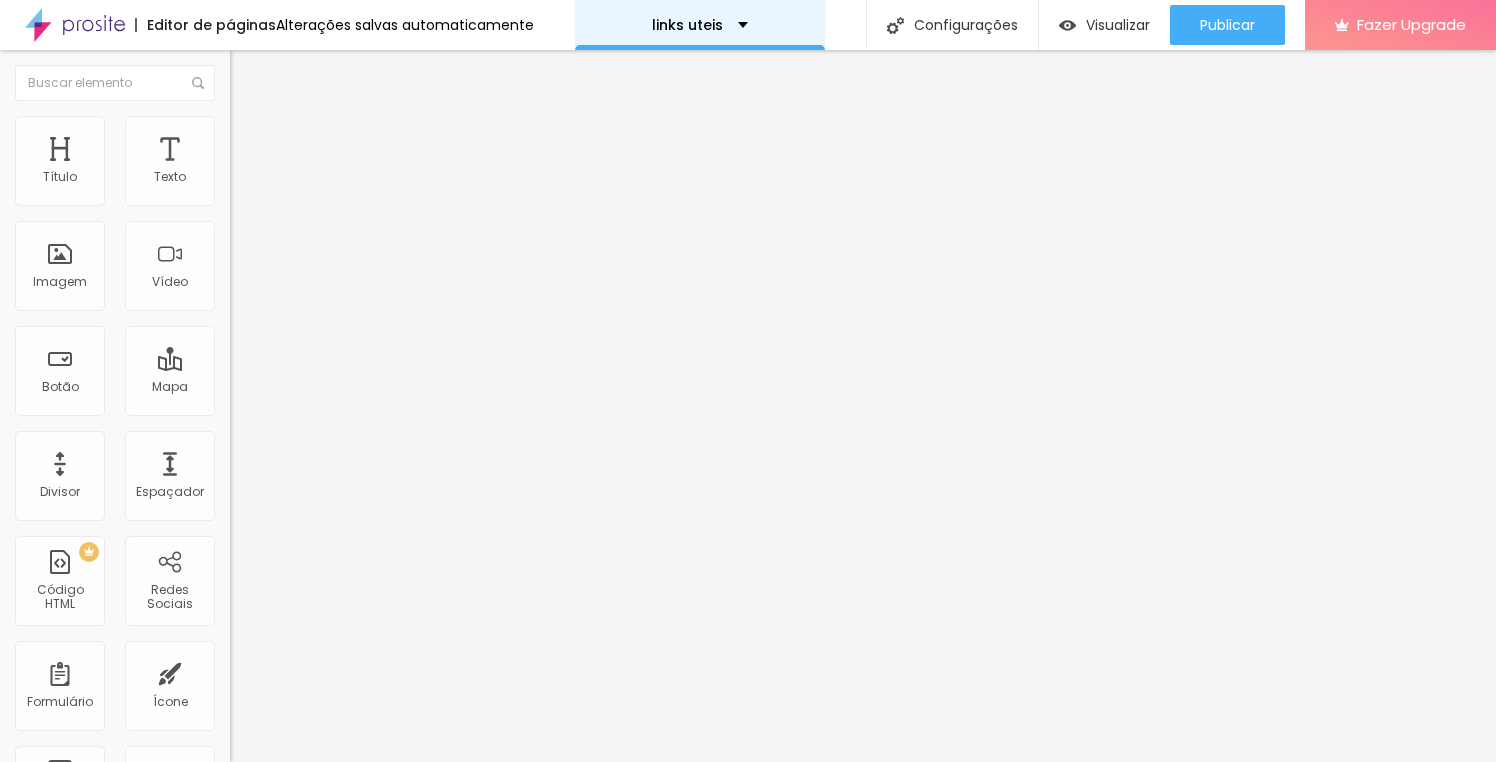 click on "links uteis" at bounding box center (700, 25) 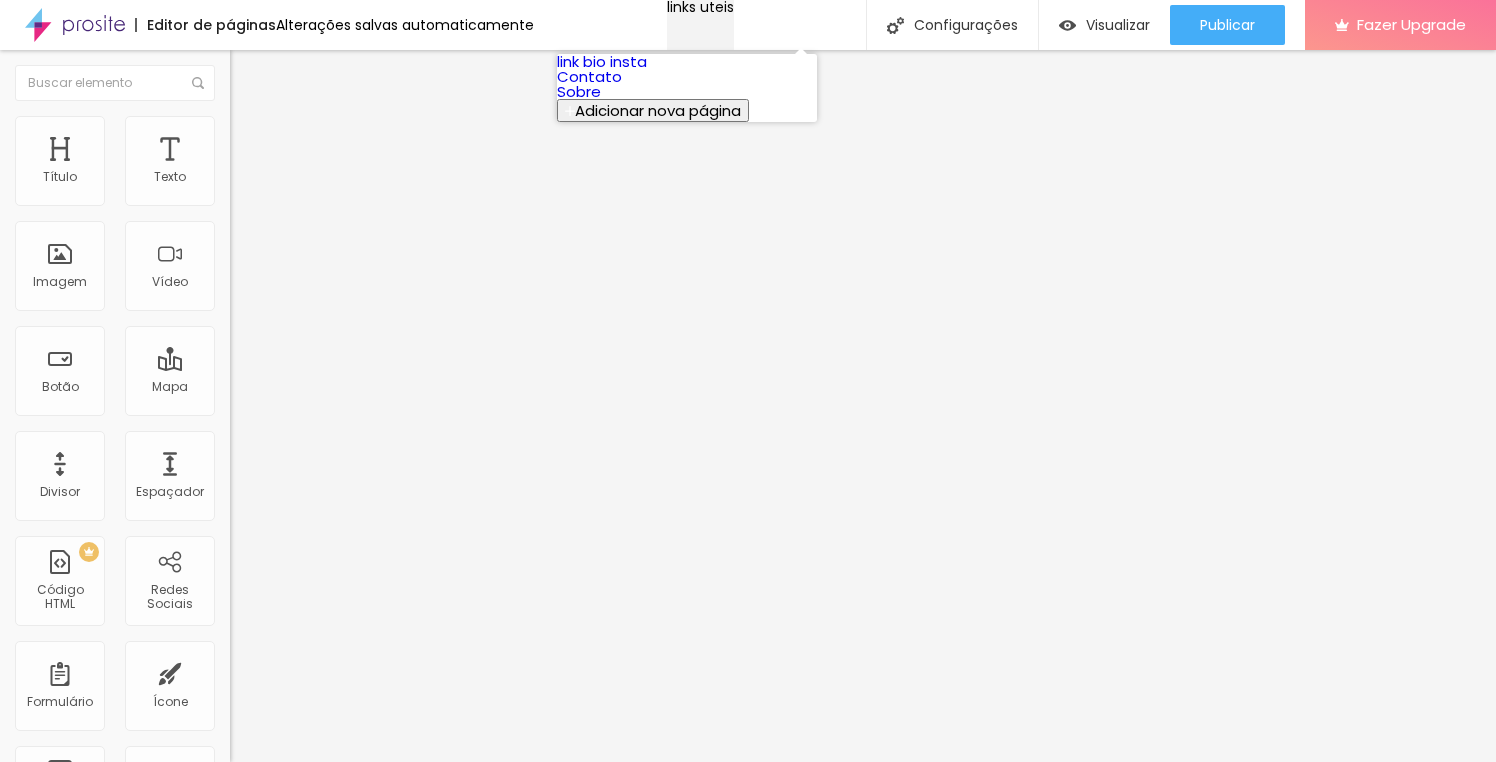 click on "links uteis" at bounding box center [700, 7] 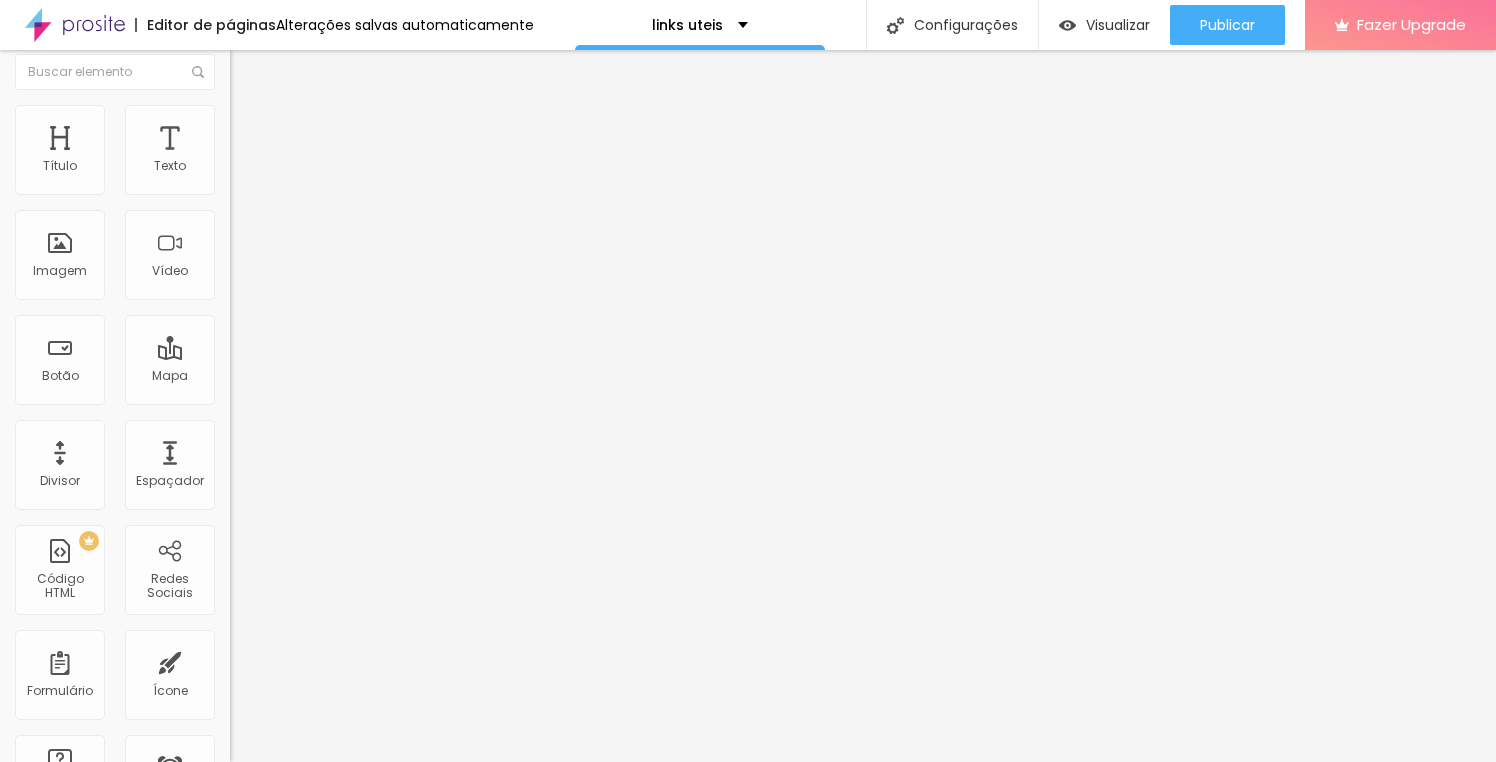scroll, scrollTop: 0, scrollLeft: 0, axis: both 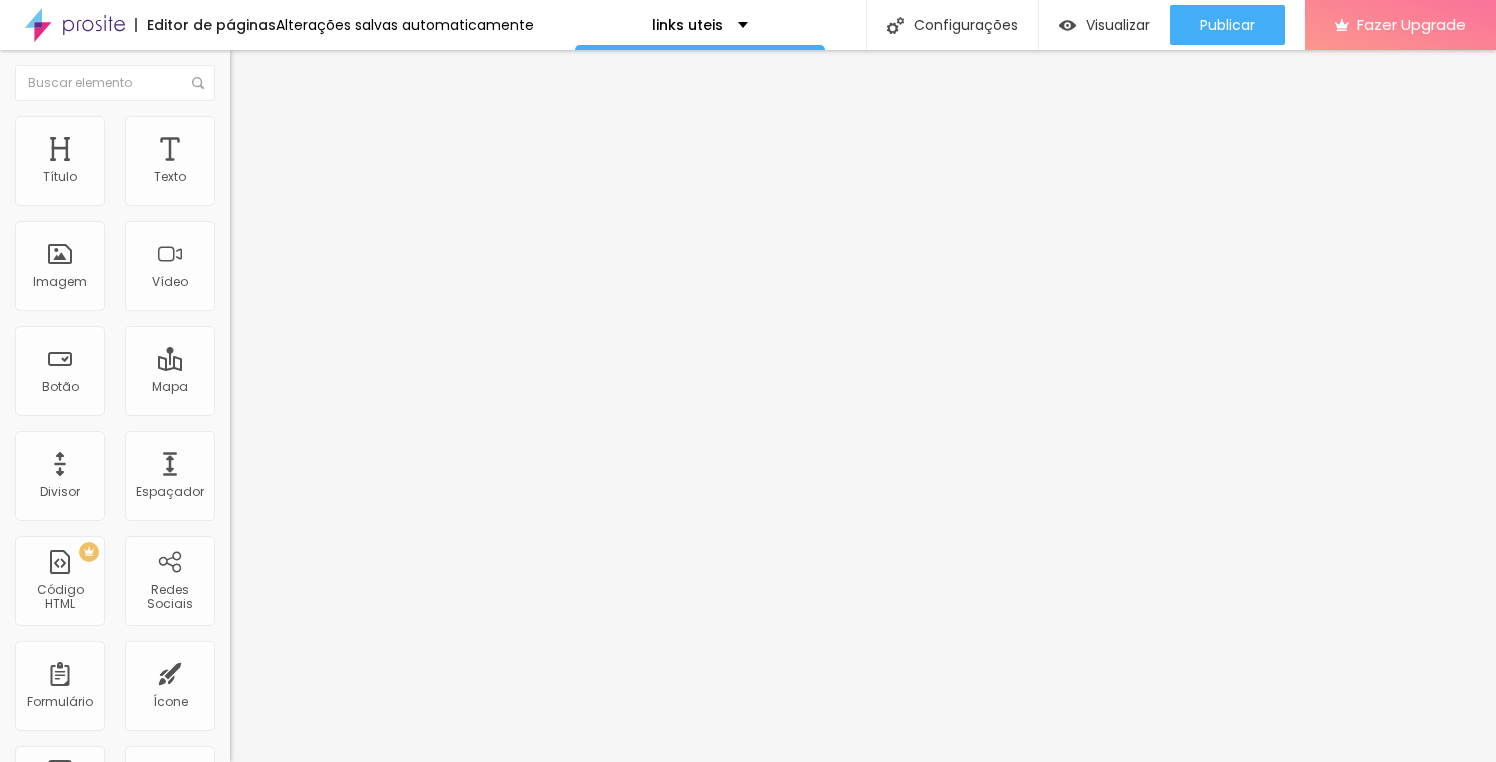 click on "Estilo" at bounding box center [345, 126] 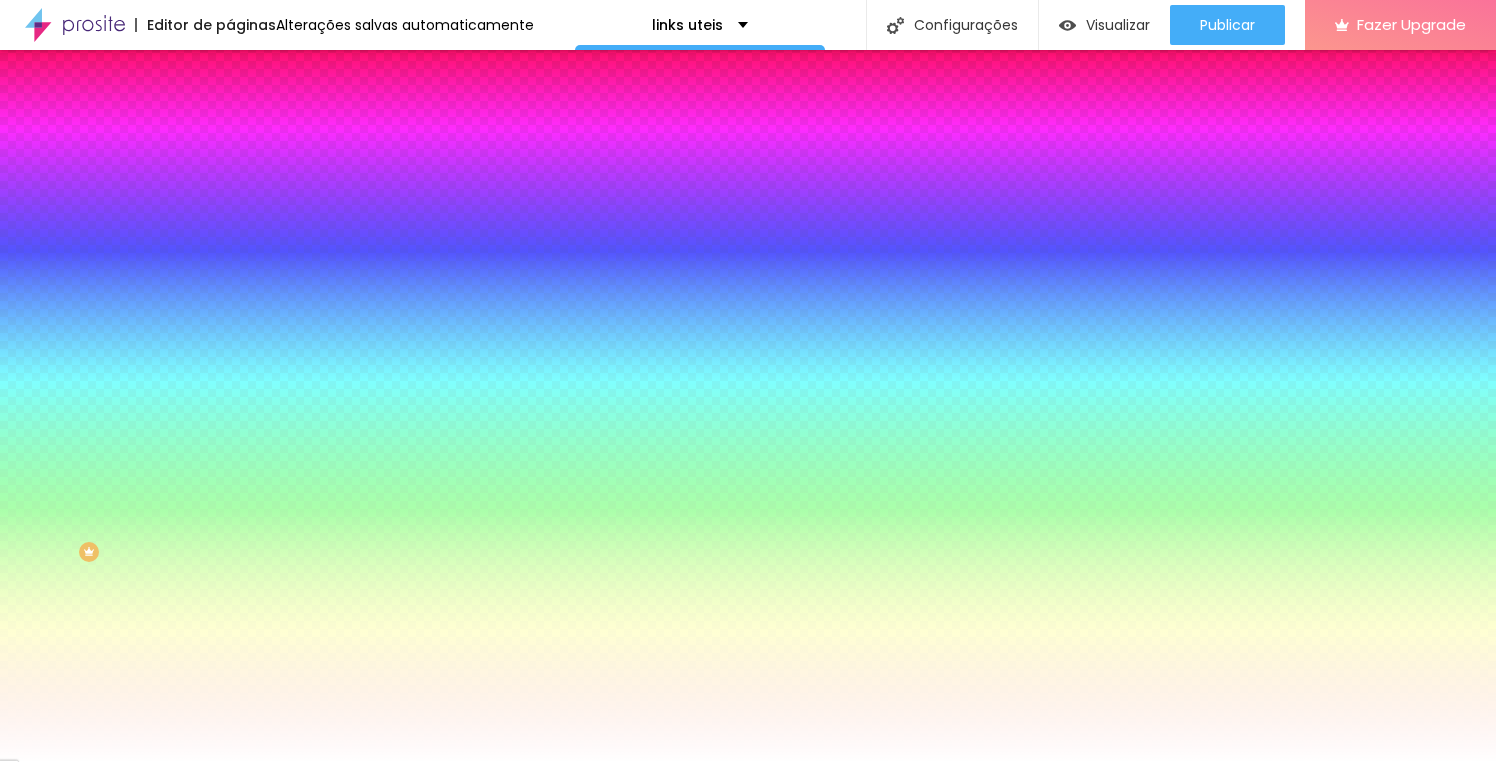 click at bounding box center [345, 272] 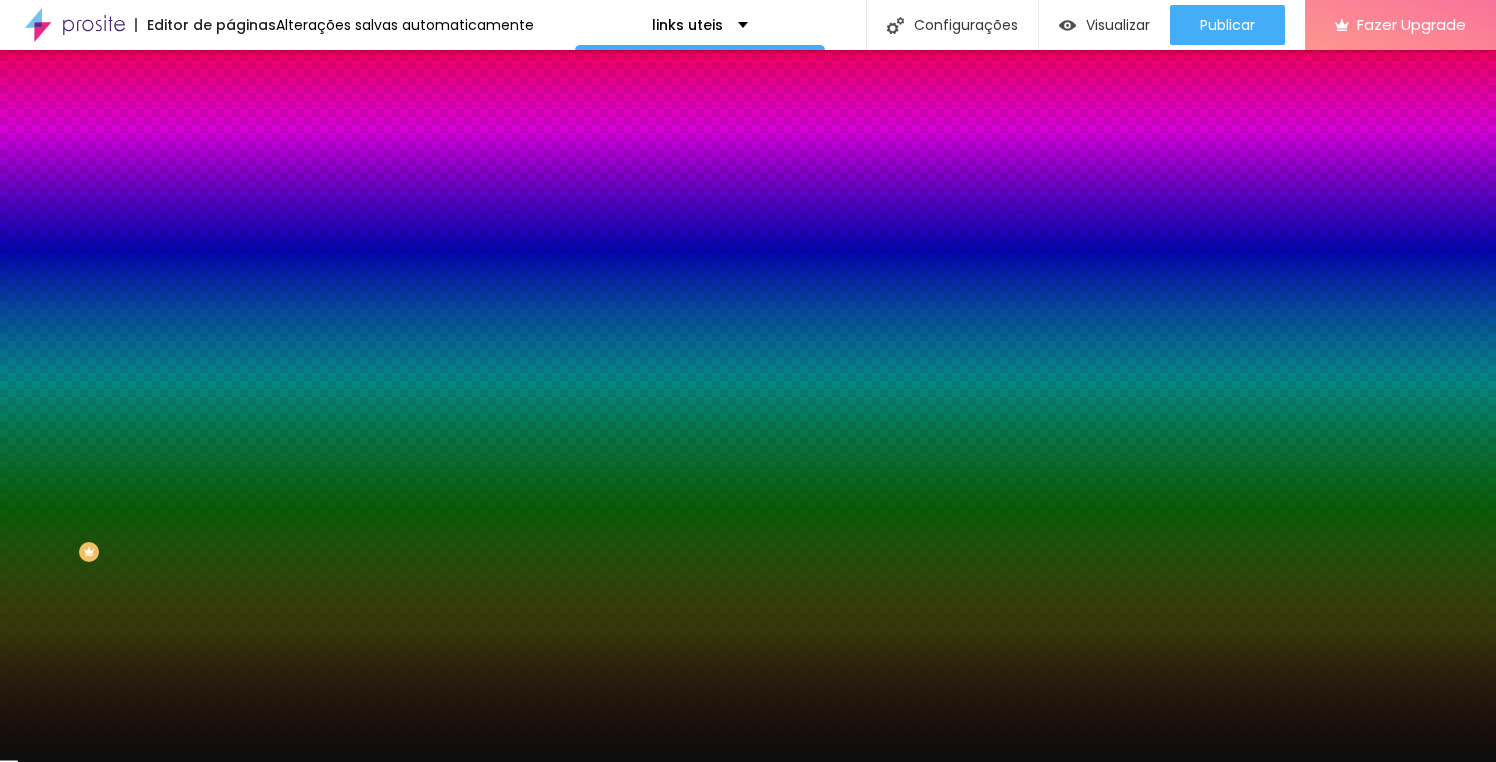 click at bounding box center (748, 381) 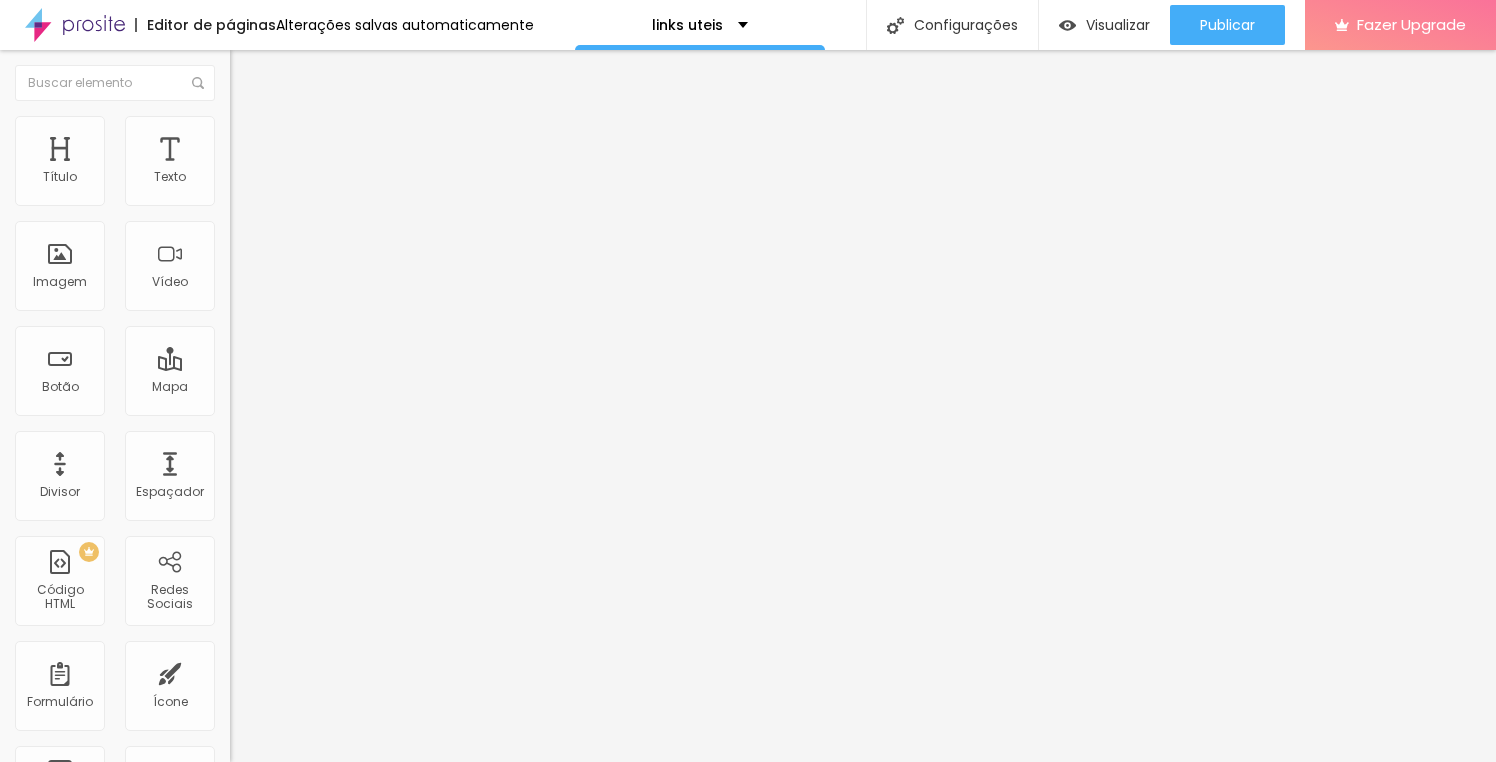 click at bounding box center (239, 125) 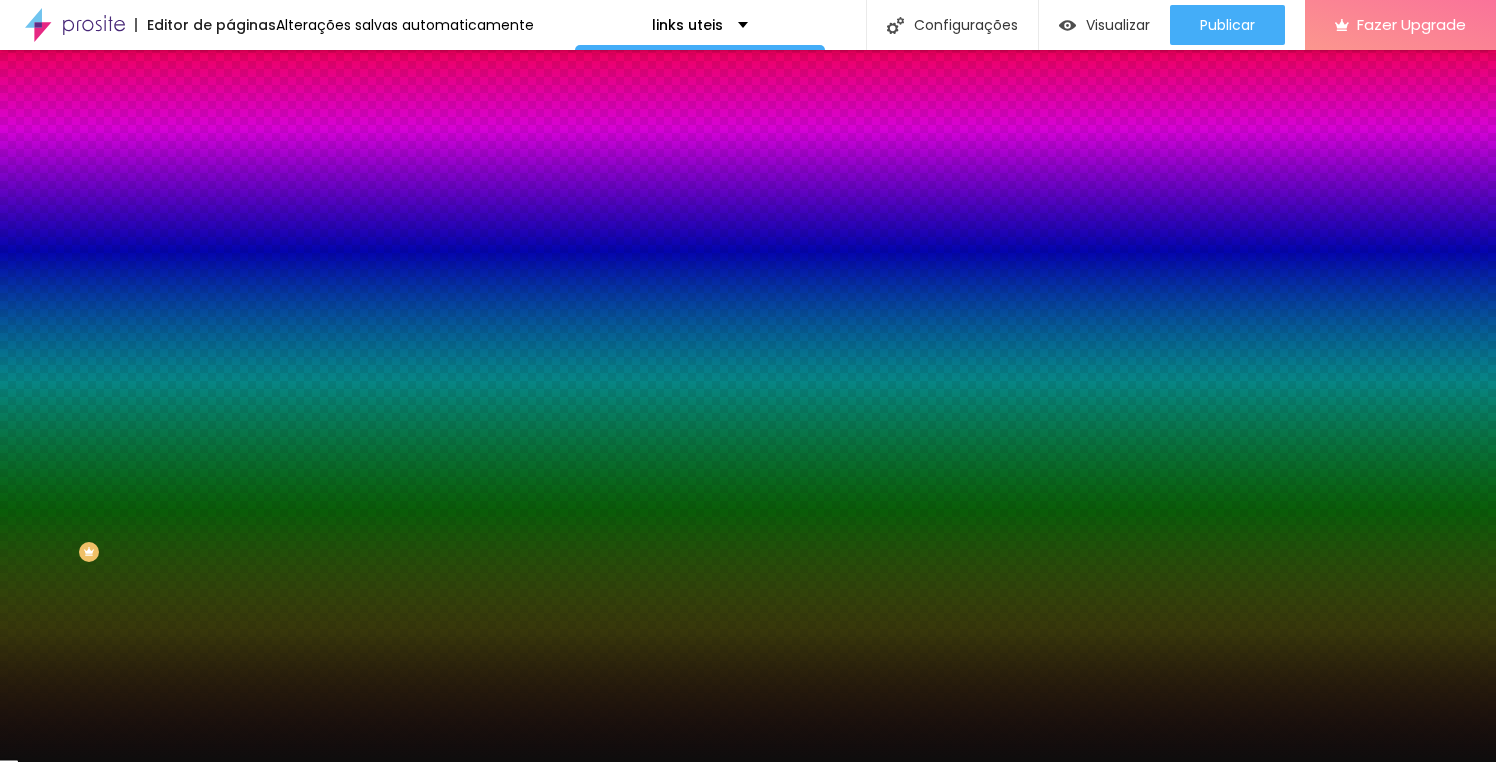 click at bounding box center (345, 272) 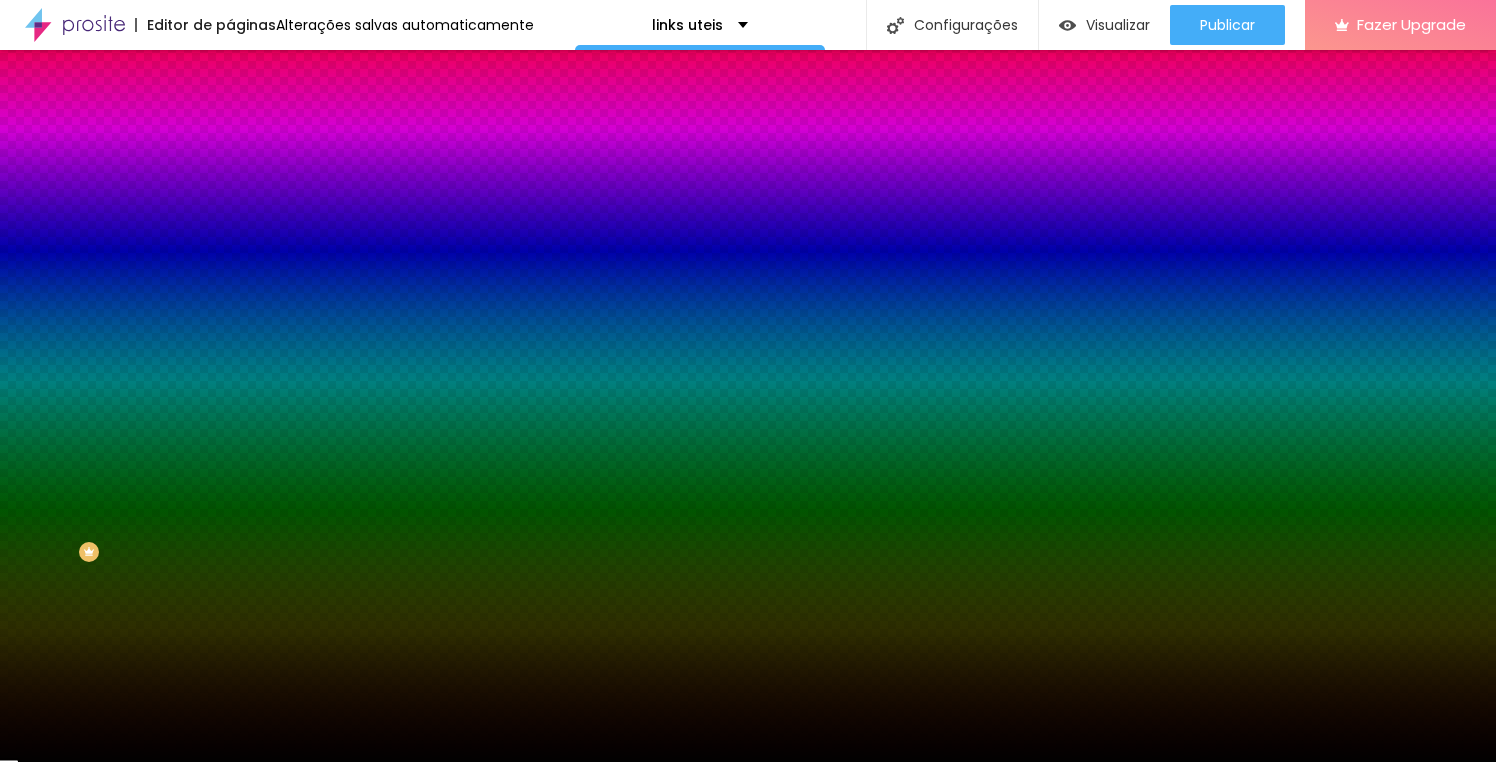 type on "#000000" 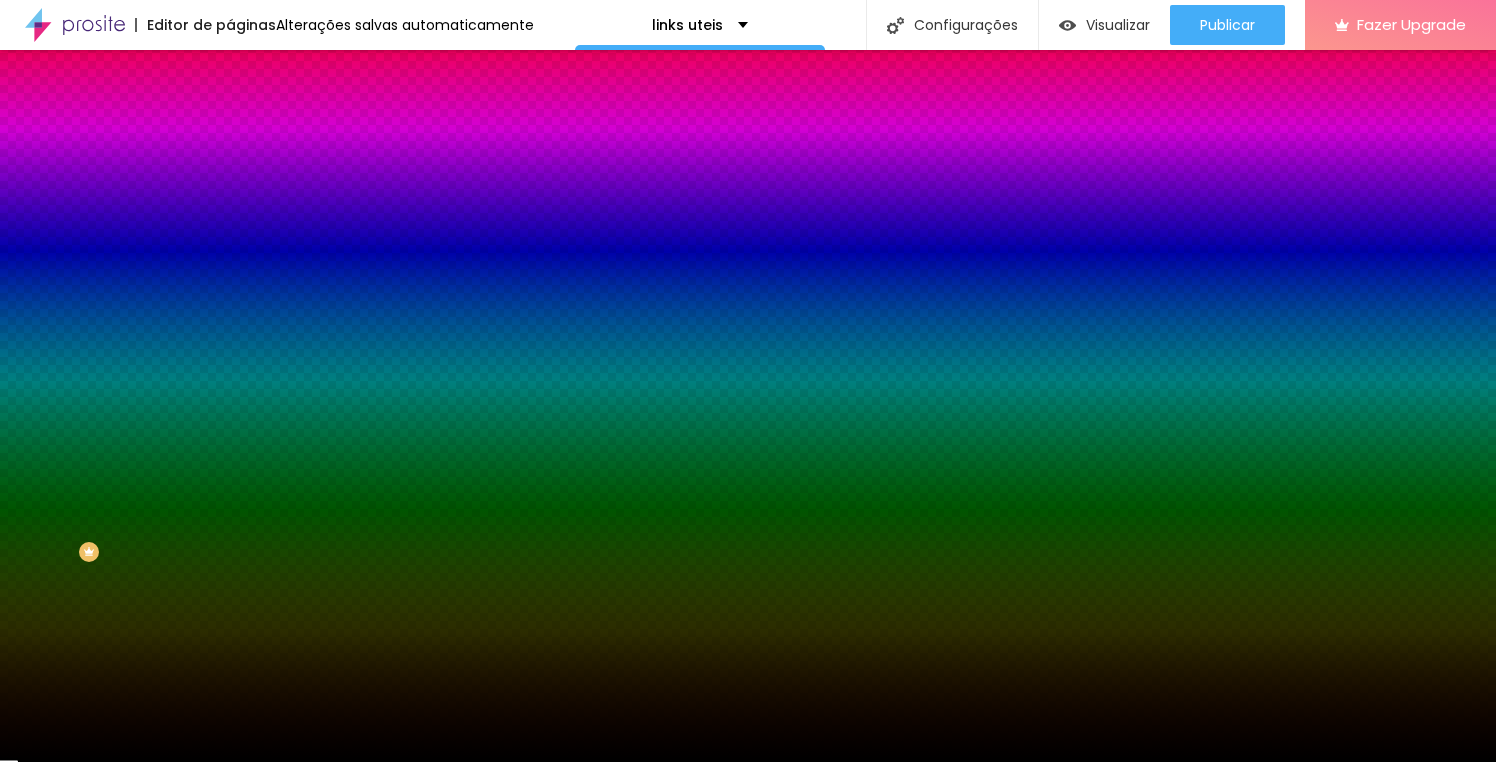 drag, startPoint x: 38, startPoint y: 528, endPoint x: 36, endPoint y: 567, distance: 39.051247 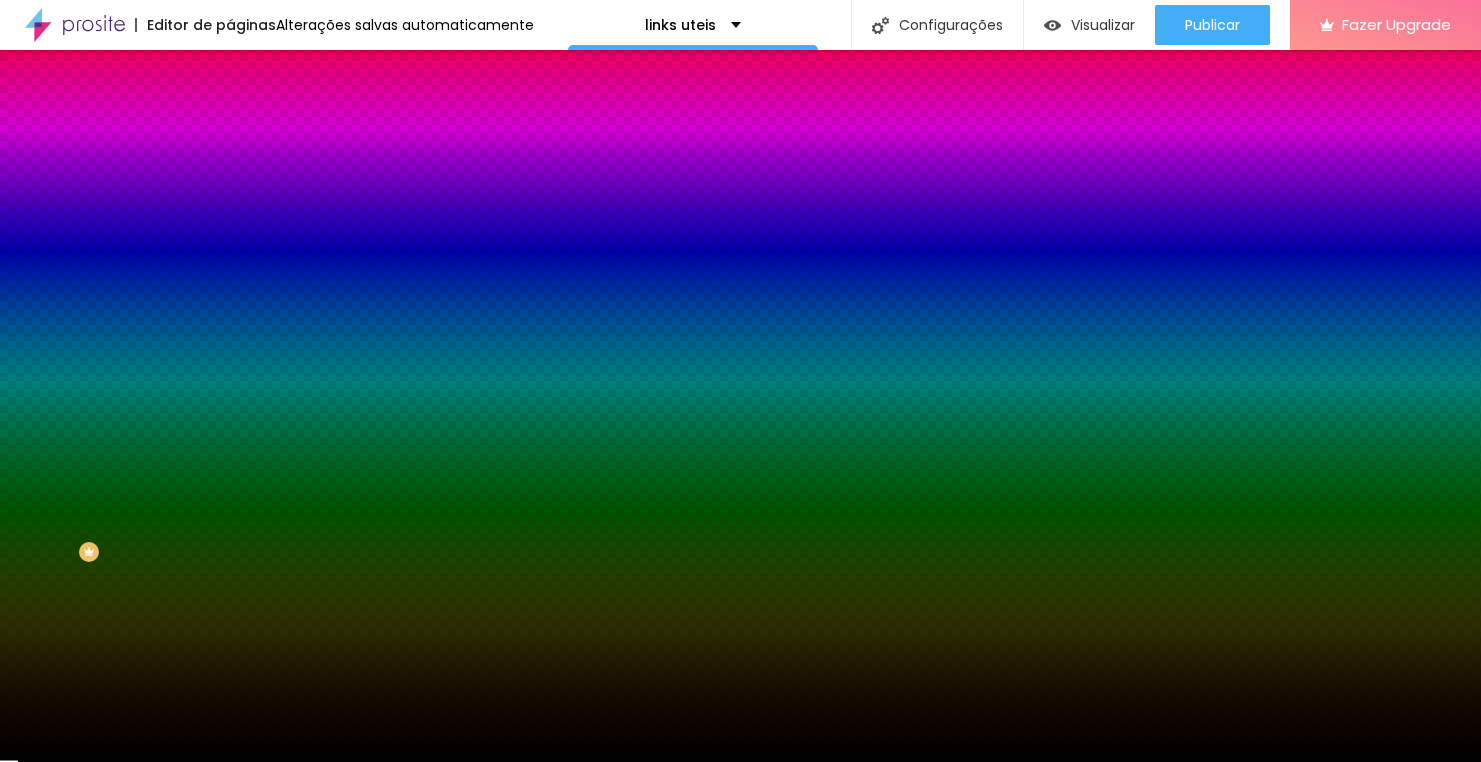click at bounding box center (740, 762) 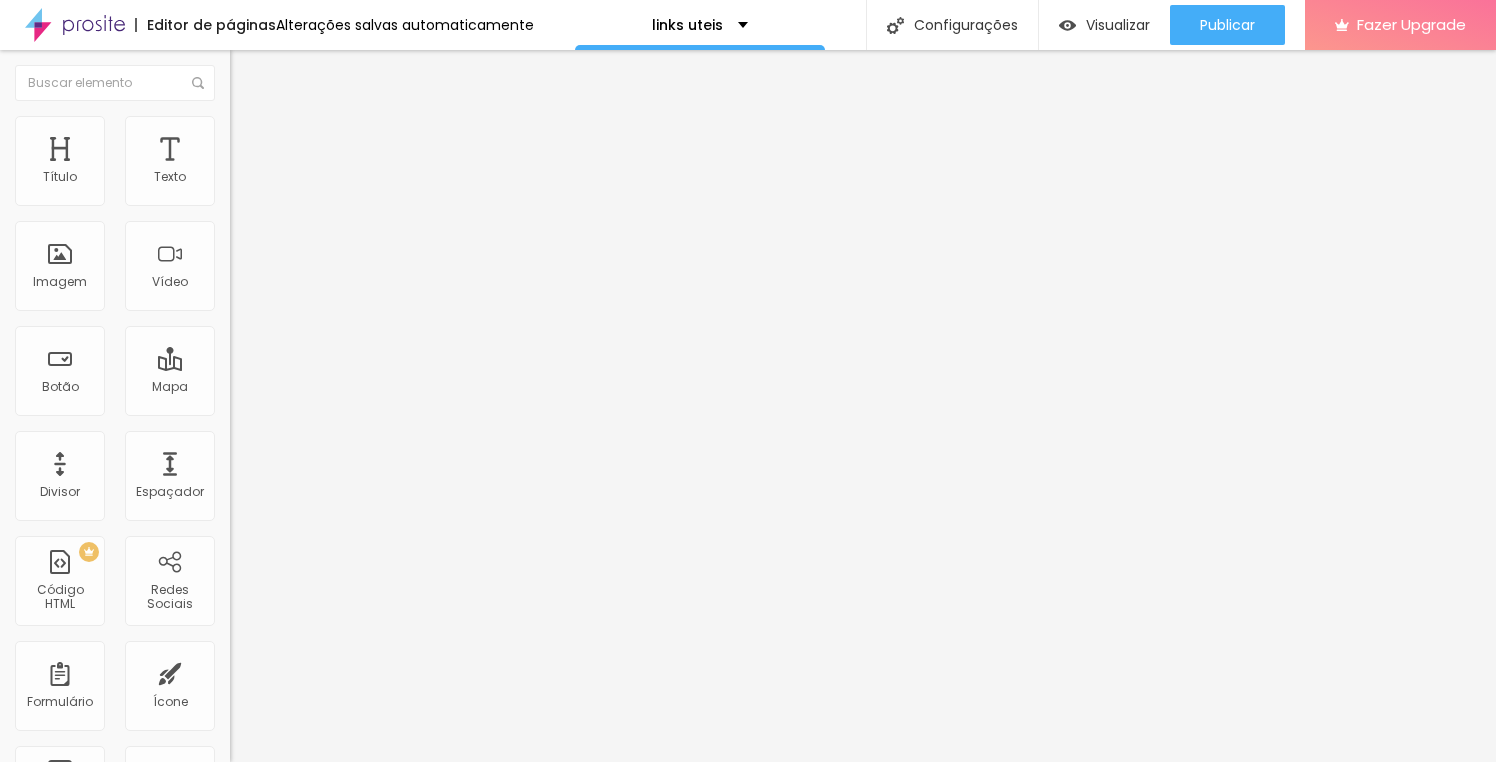click on "Estilo" at bounding box center (345, 126) 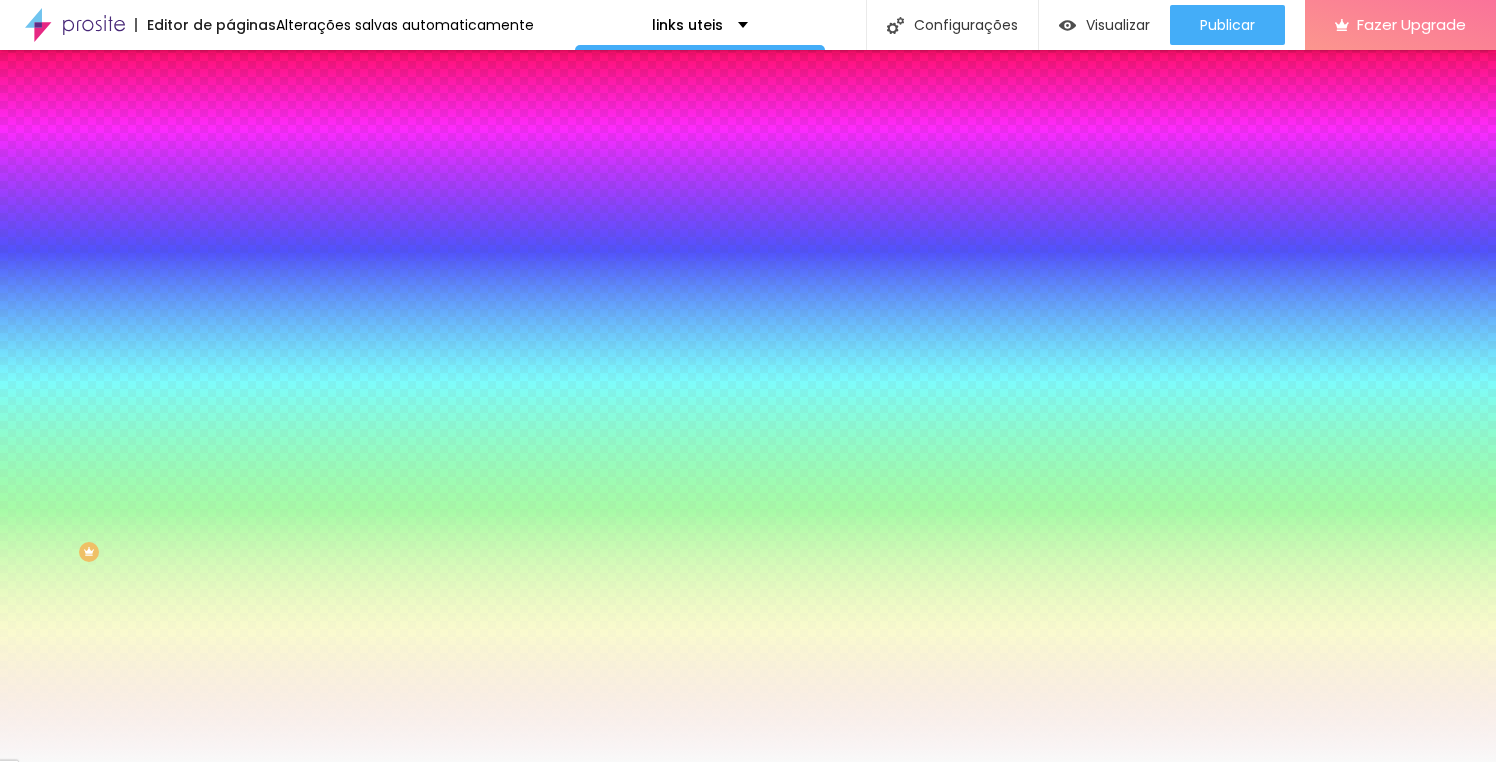 click at bounding box center [345, 272] 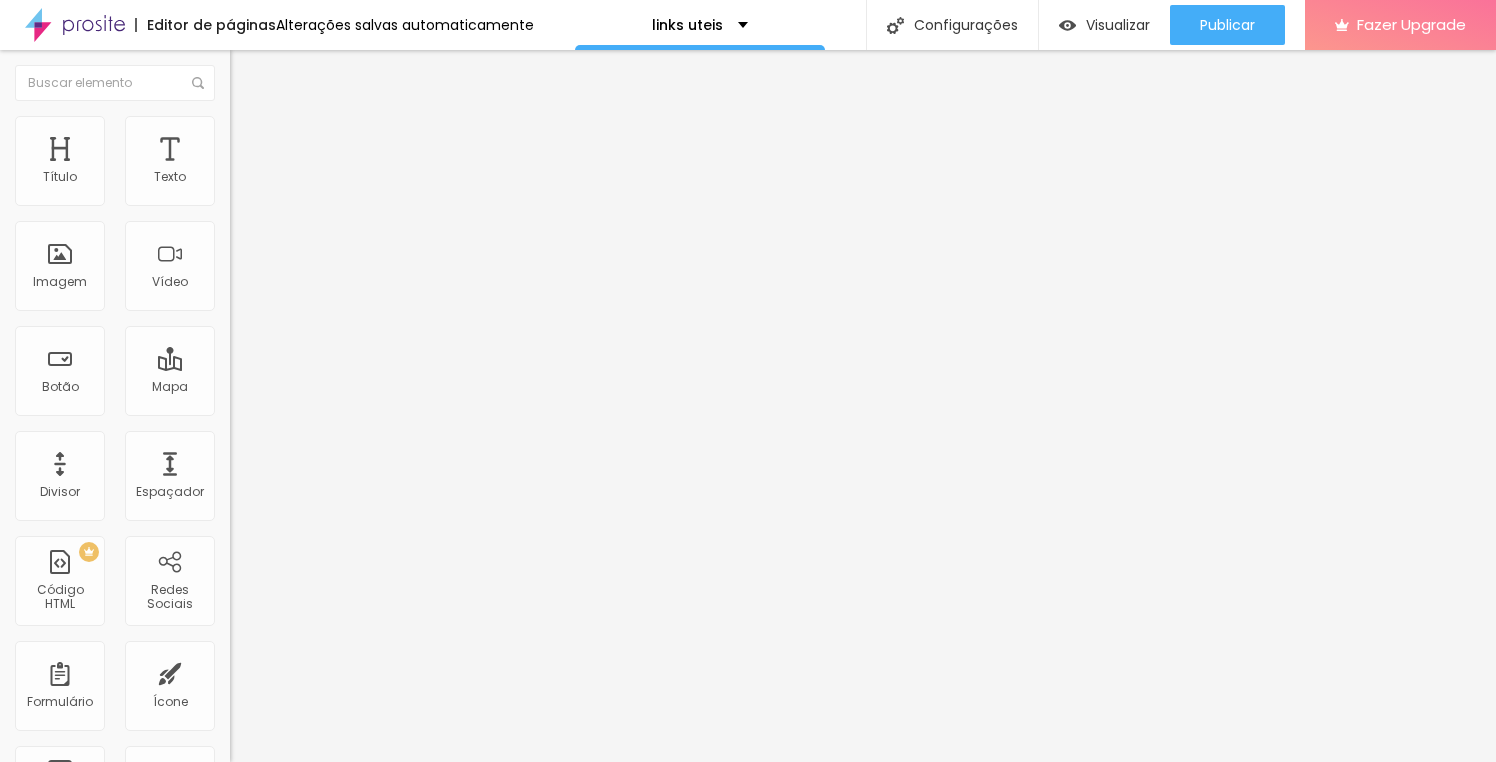 click on "Titulo 2" at bounding box center [262, 176] 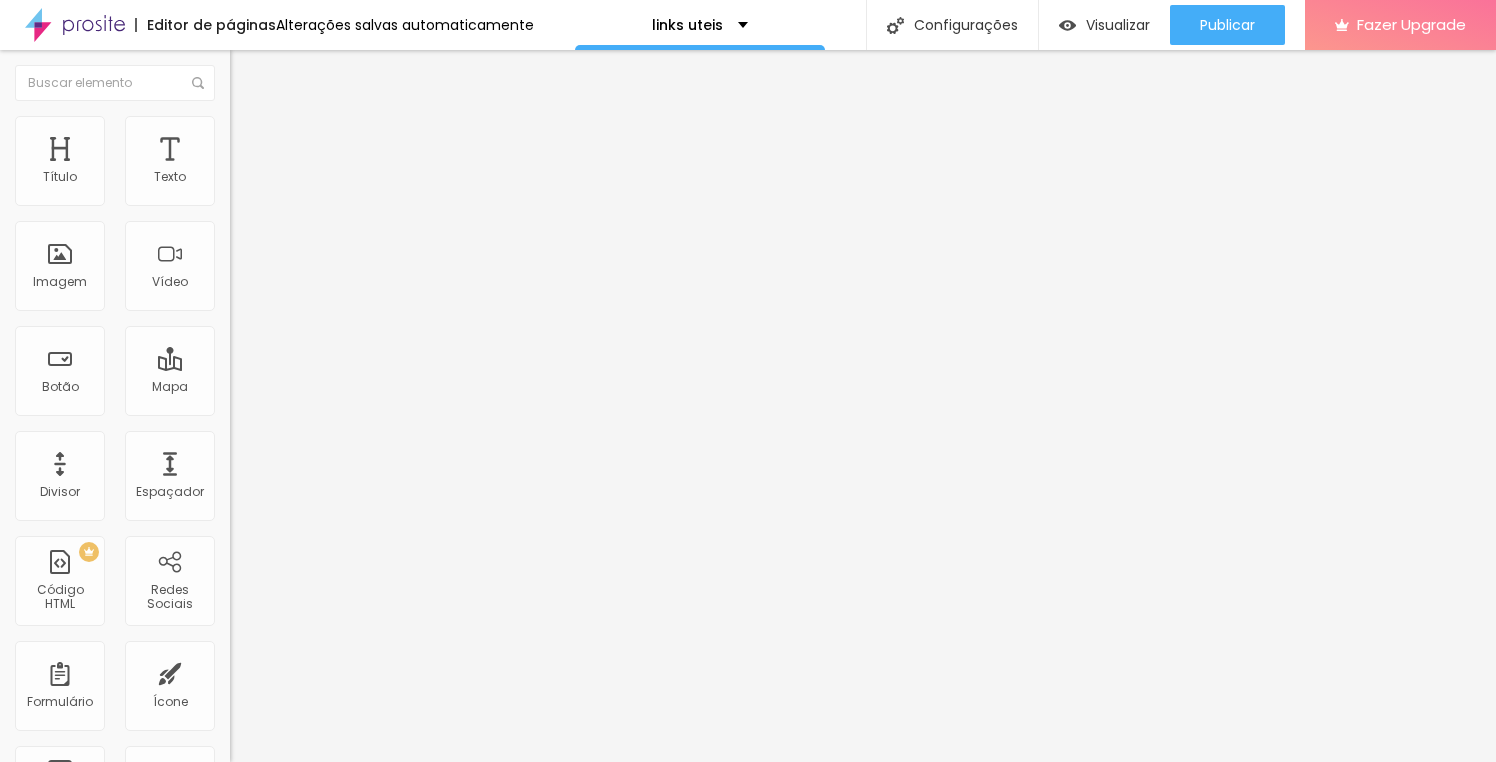 click at bounding box center (239, 125) 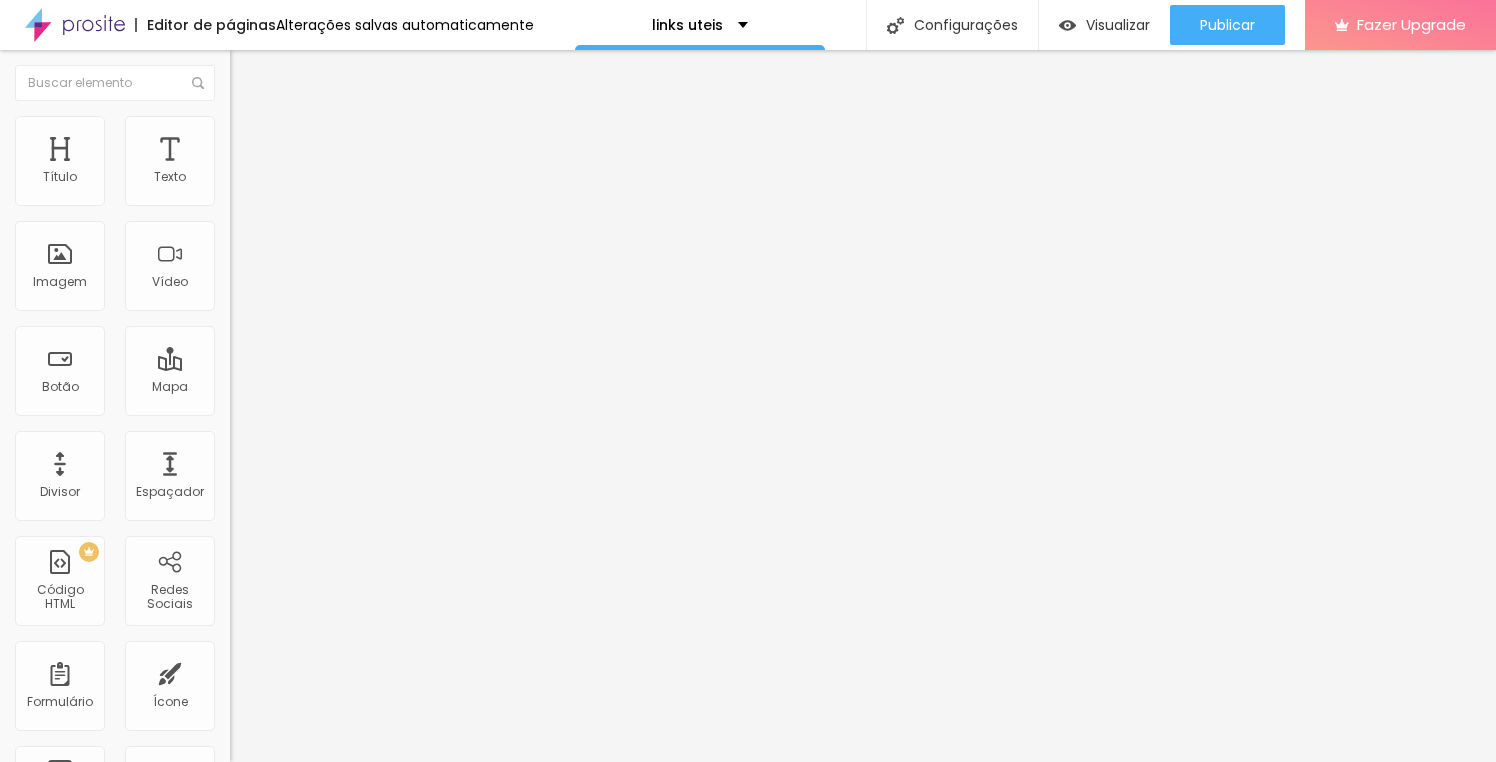 click on "Avançado" at bounding box center (281, 129) 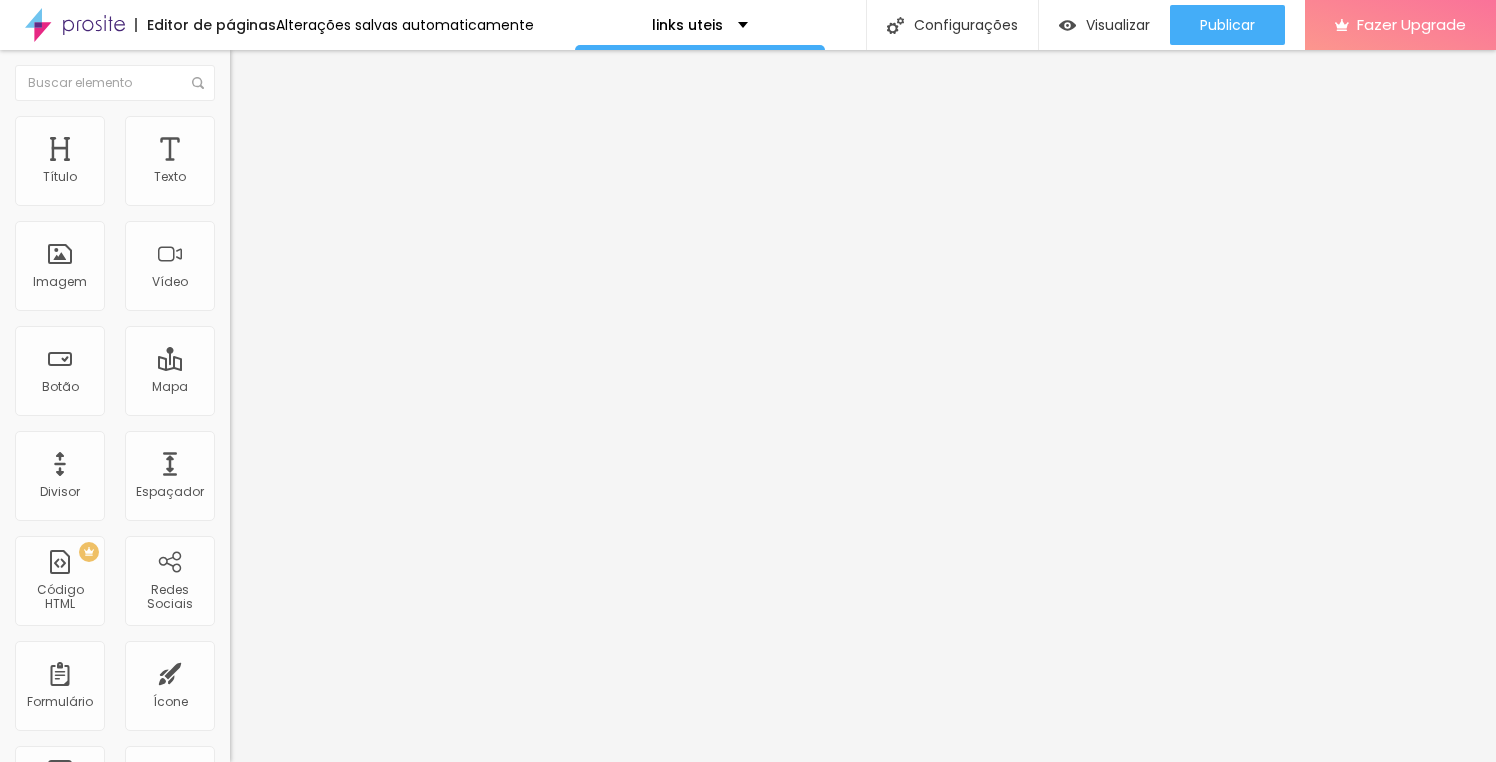 click on "Últimos Trabalhos" at bounding box center (350, 178) 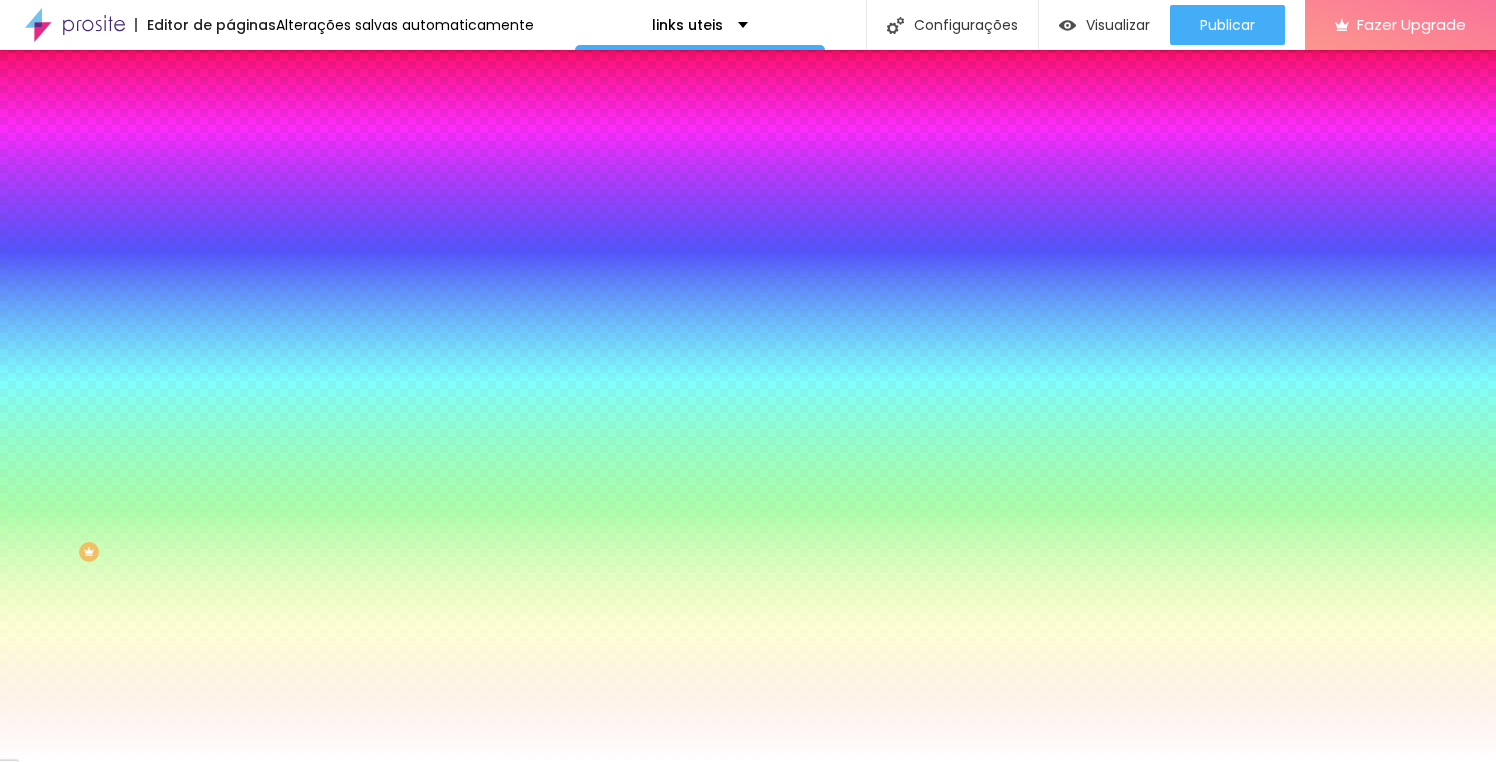 click at bounding box center [345, 191] 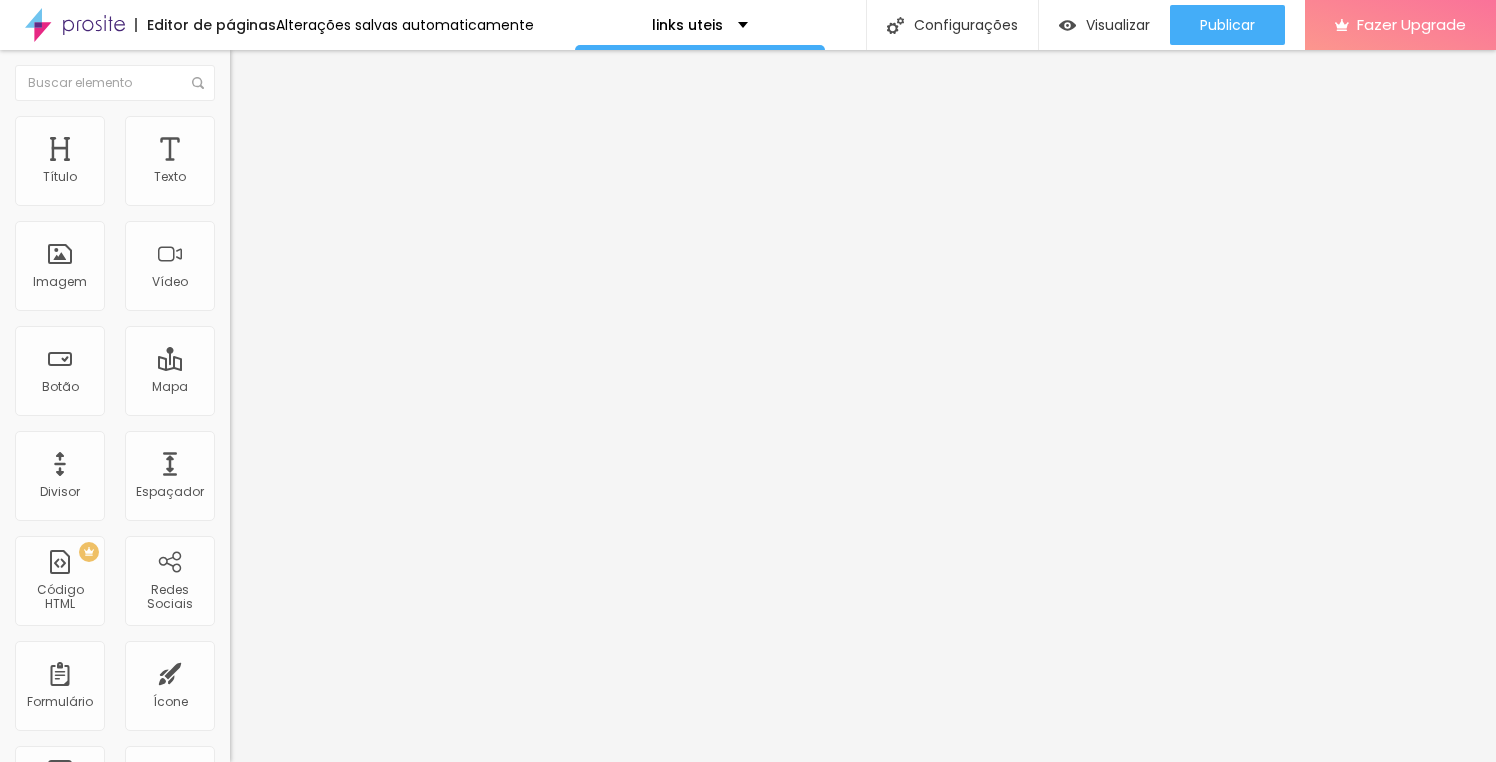 click on "Estilo" at bounding box center (263, 129) 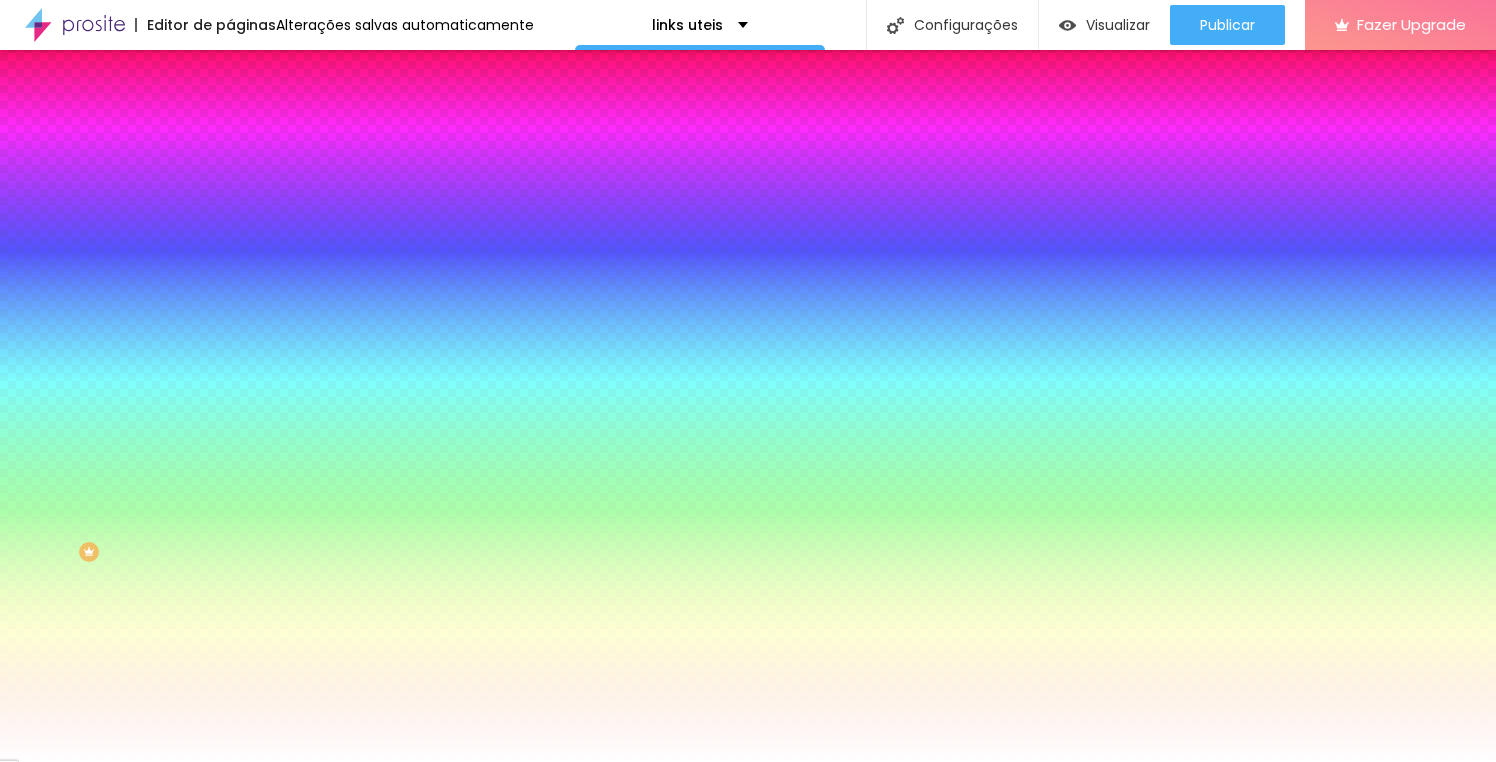 click at bounding box center (345, 191) 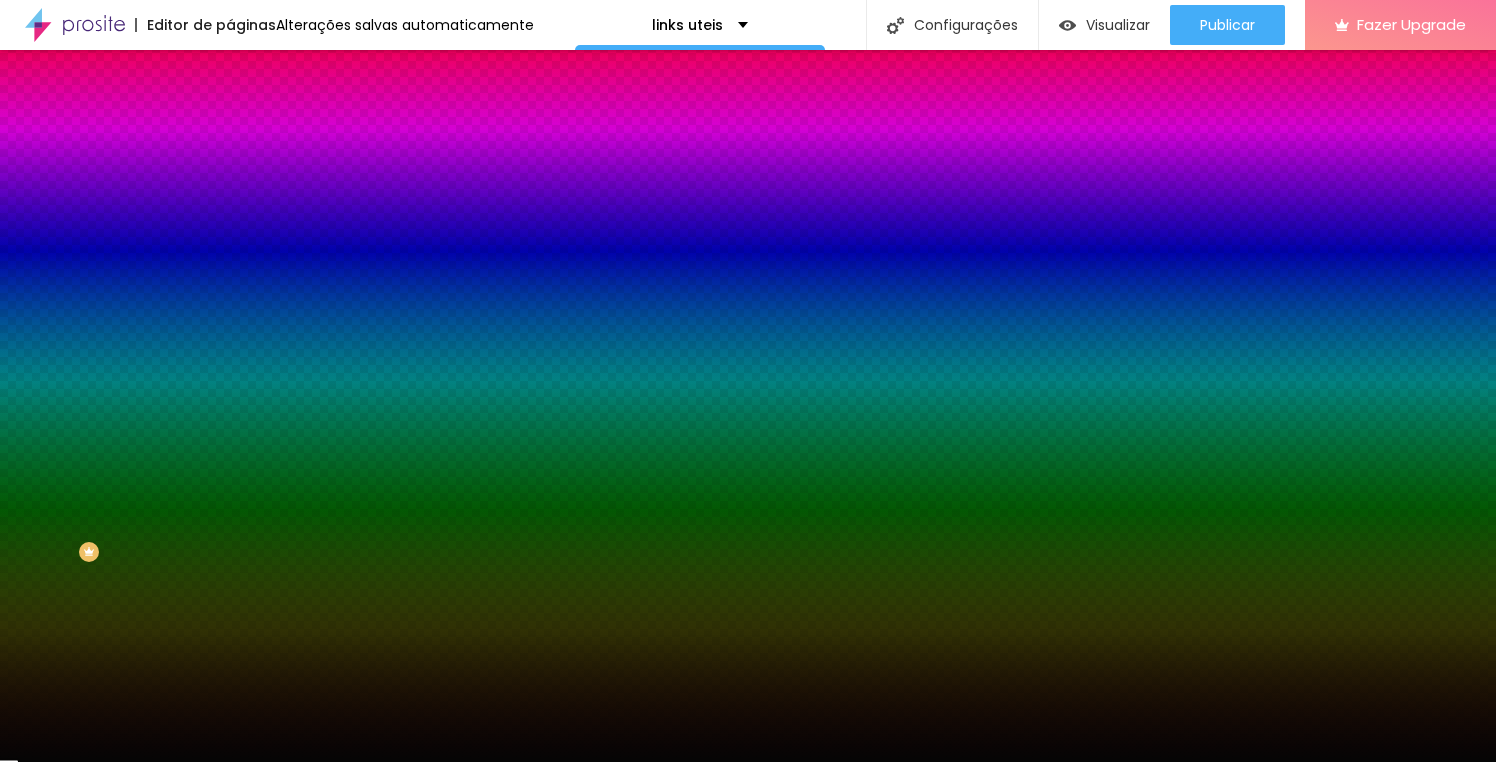 click at bounding box center (748, 381) 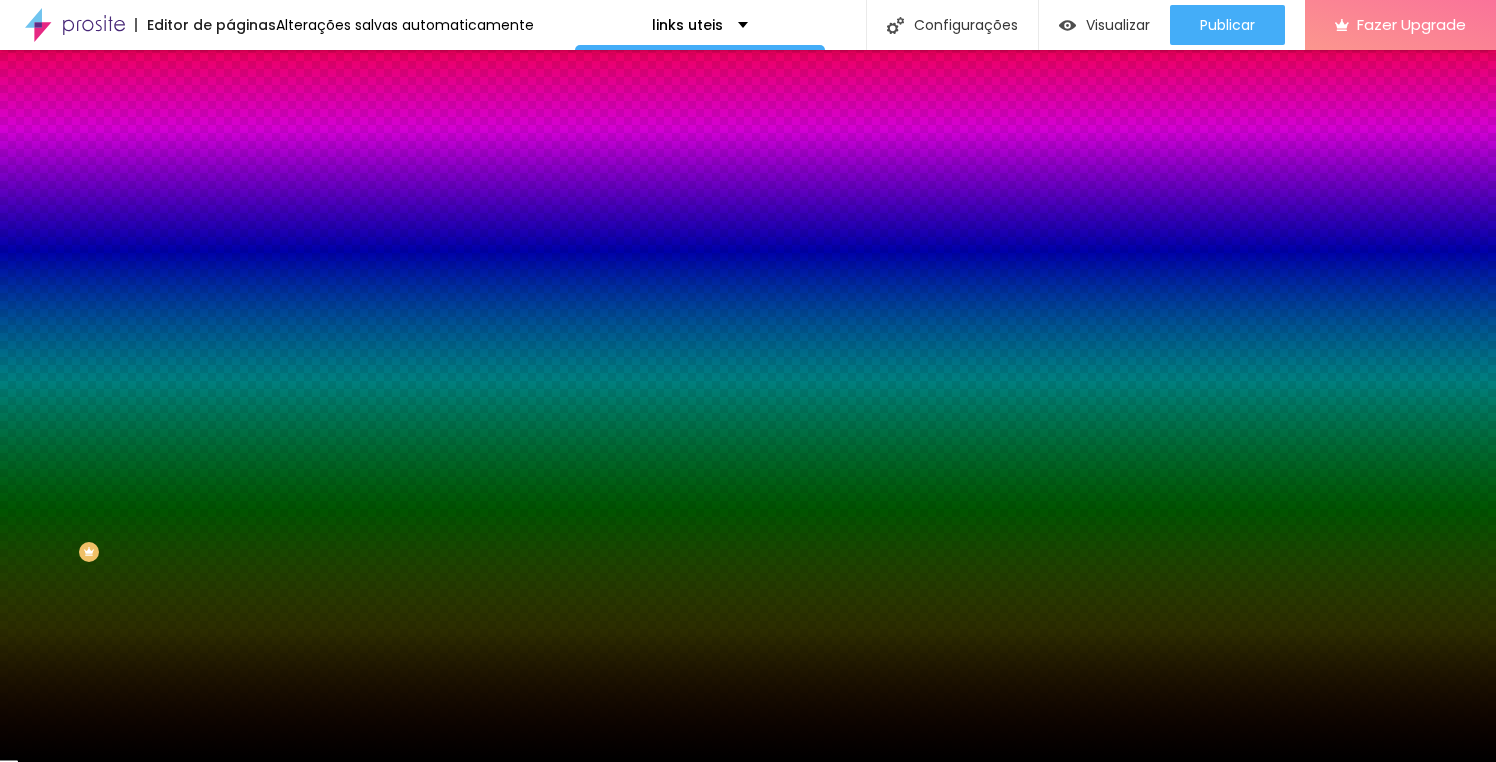 type on "#000000" 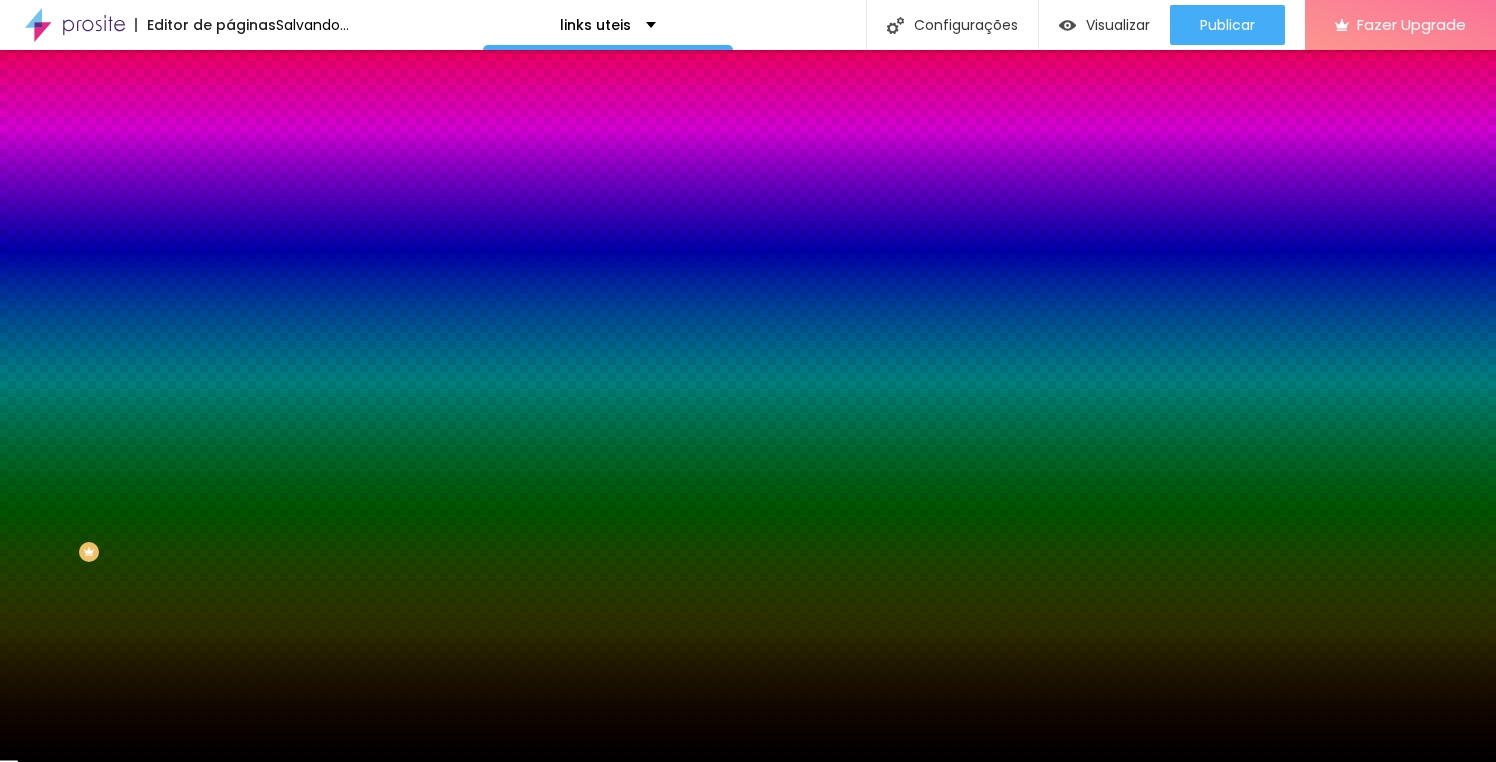 click on "Editar Botão Conteúdo Estilo Avançado Cor de fundo Voltar ao padrão #FFFFFF Tipografia Voltar ao padrão Borda Voltar ao padrão Sombra DESATIVADO Voltar ao padrão Ao passar o mouse Editar estilo do campo Cor de fundo Voltar ao padrão #FFFFFF Cor do texto Voltar ao padrão #000000 Borda Voltar ao padrão" at bounding box center (345, 406) 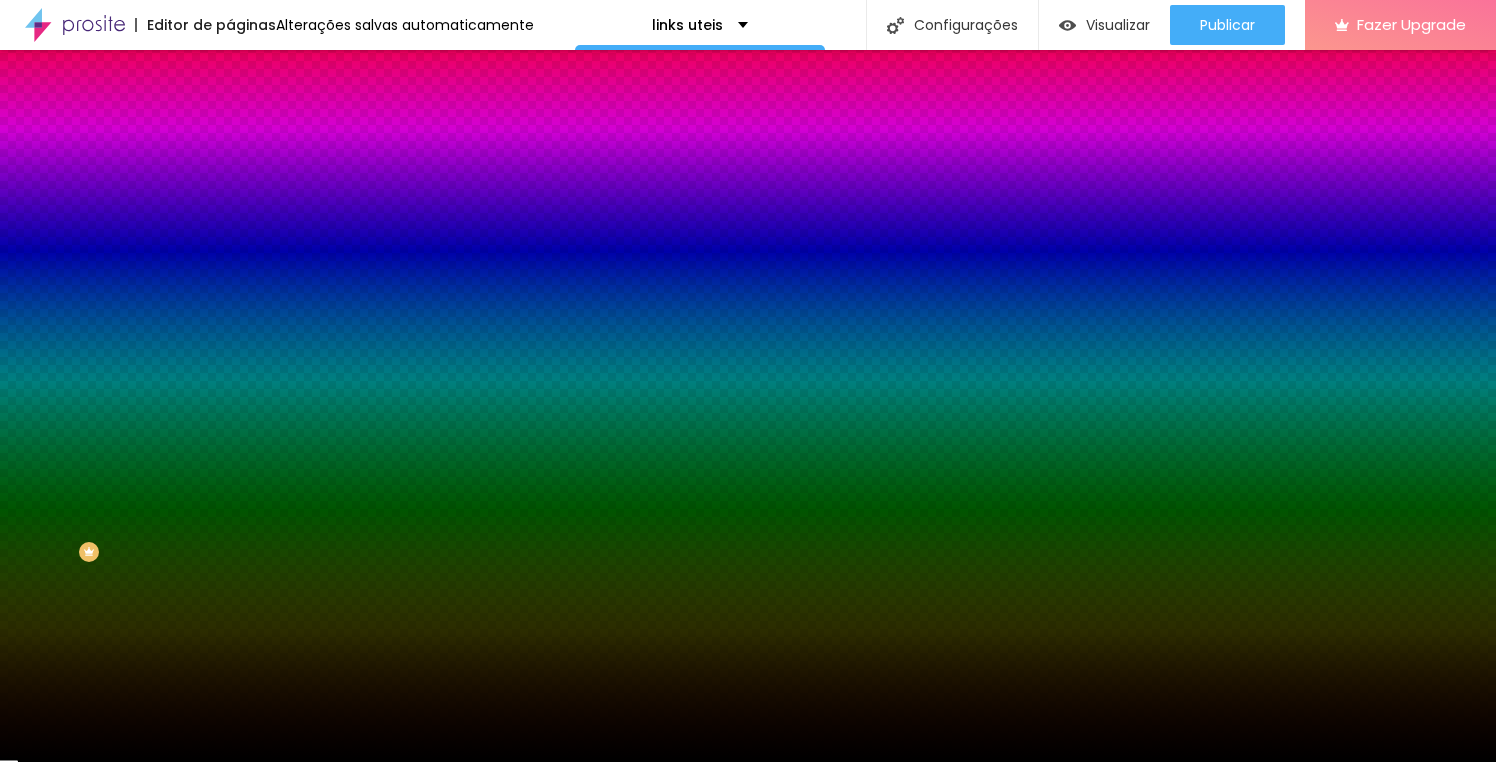click at bounding box center [345, 680] 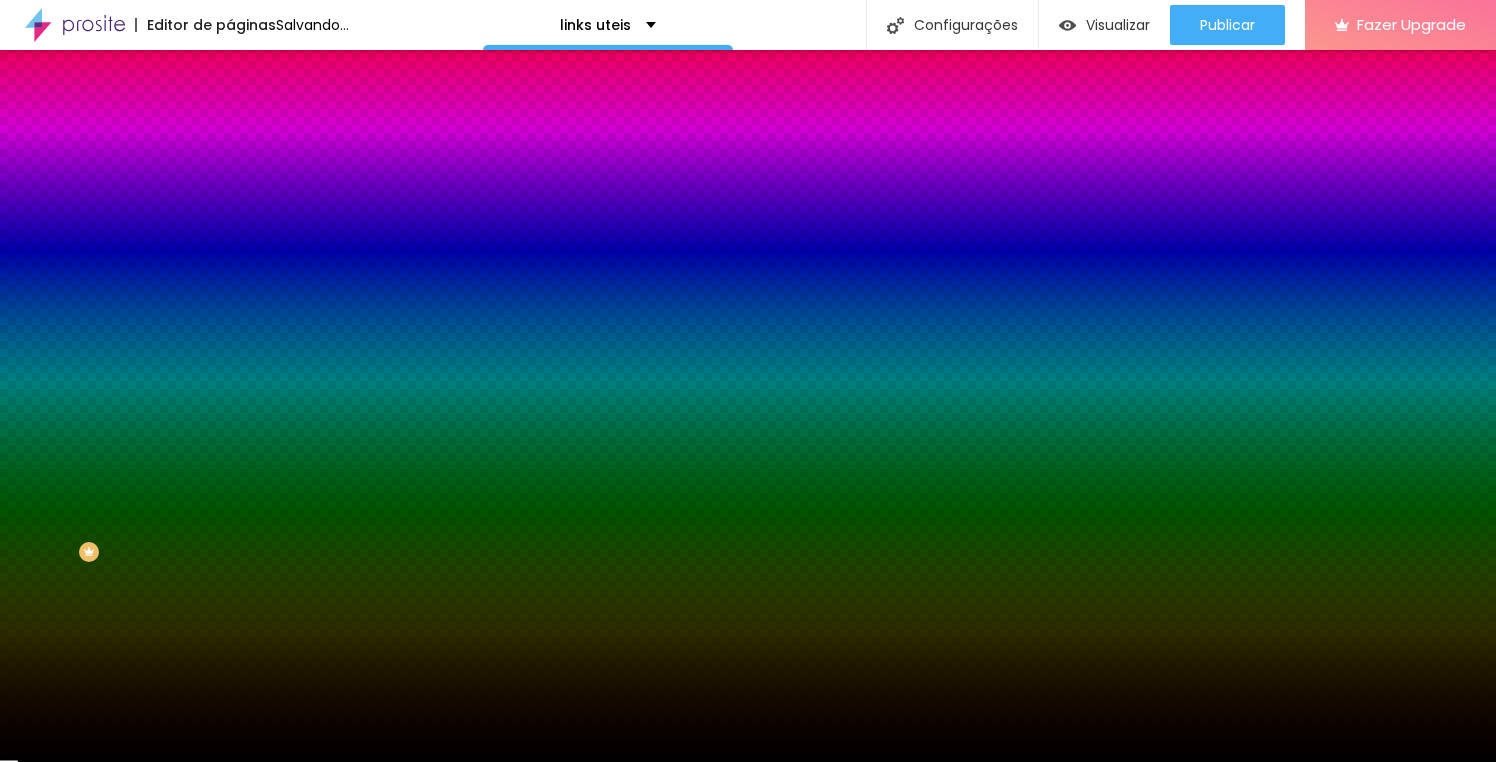 drag, startPoint x: 36, startPoint y: 485, endPoint x: 31, endPoint y: 619, distance: 134.09325 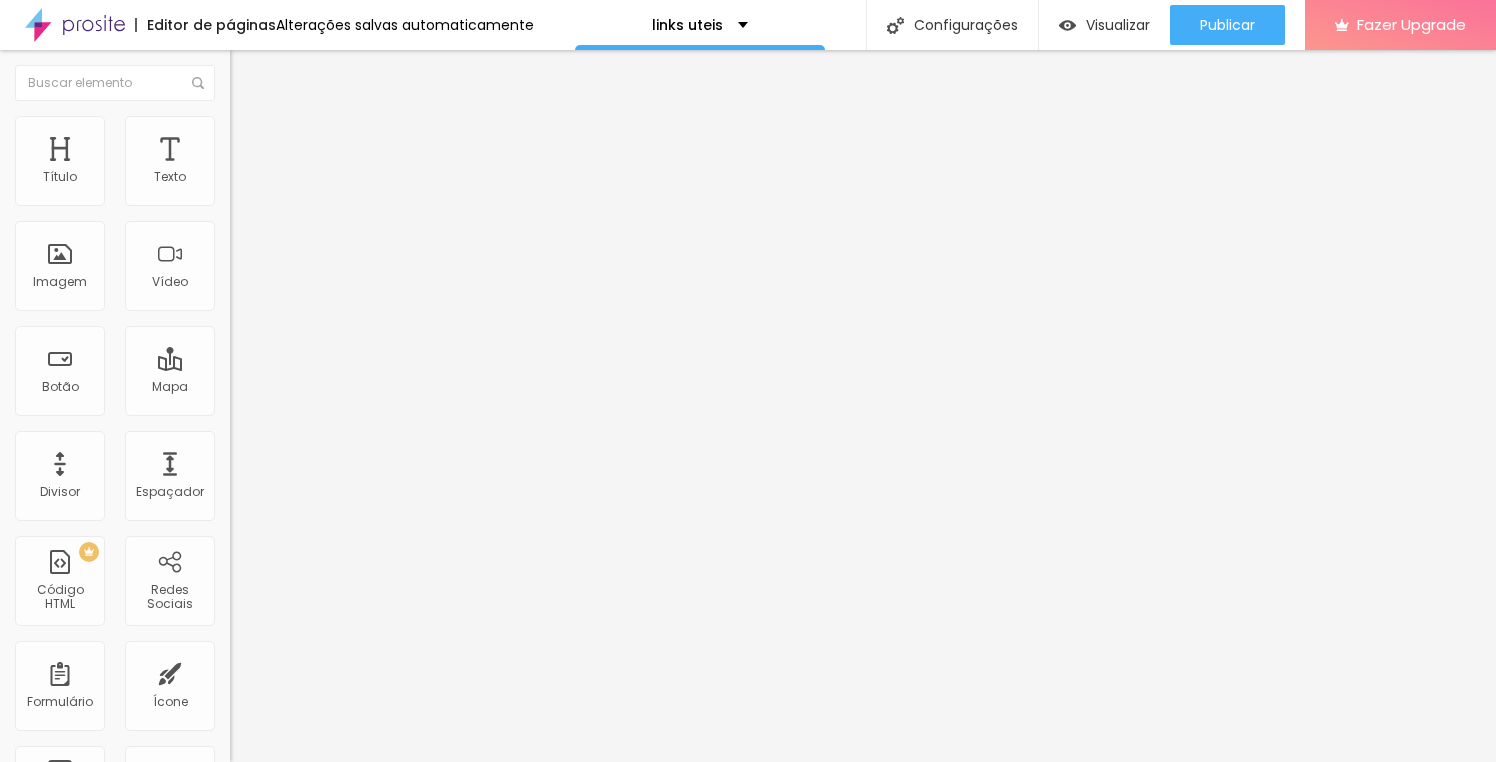 click on "Estilo" at bounding box center (345, 126) 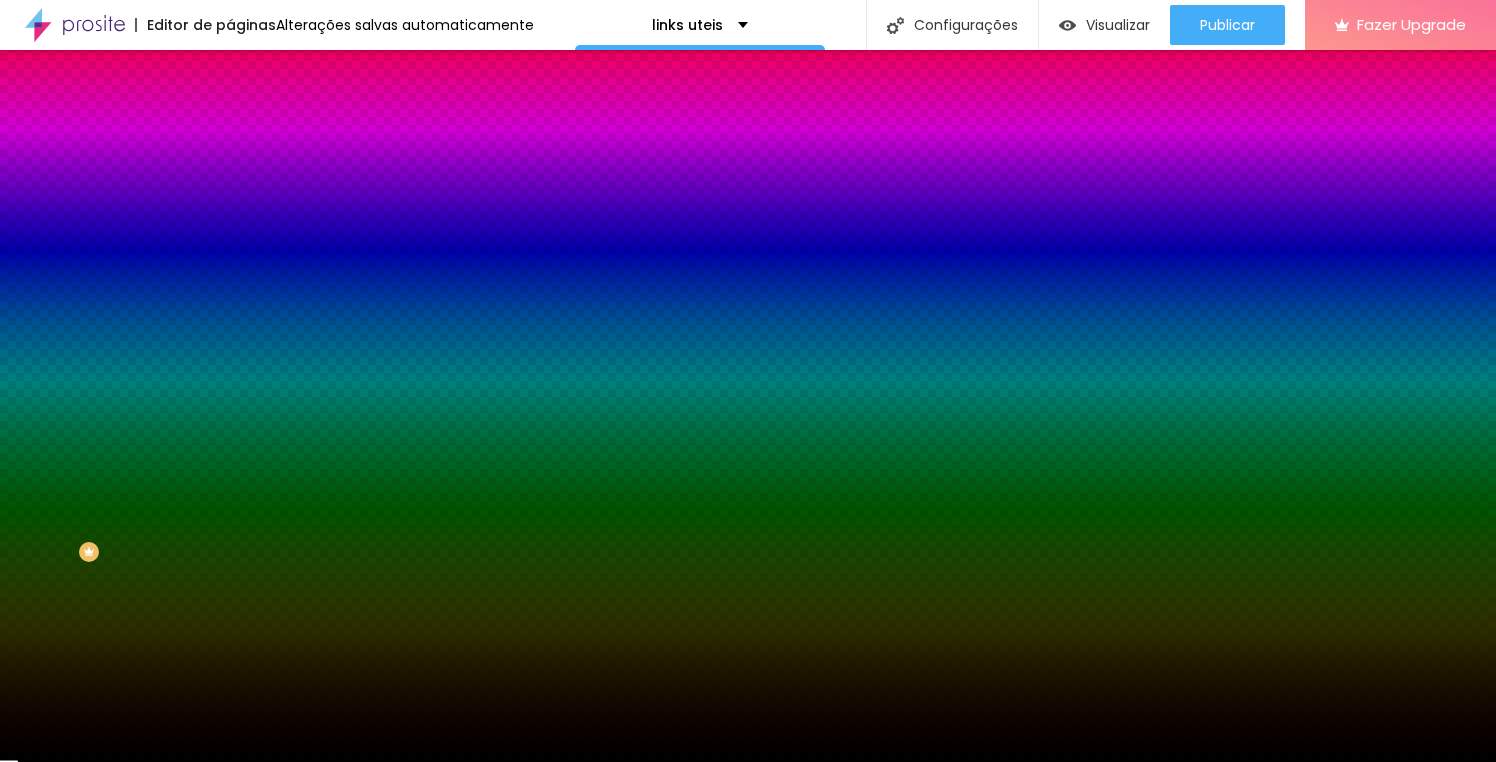 click at bounding box center (345, 680) 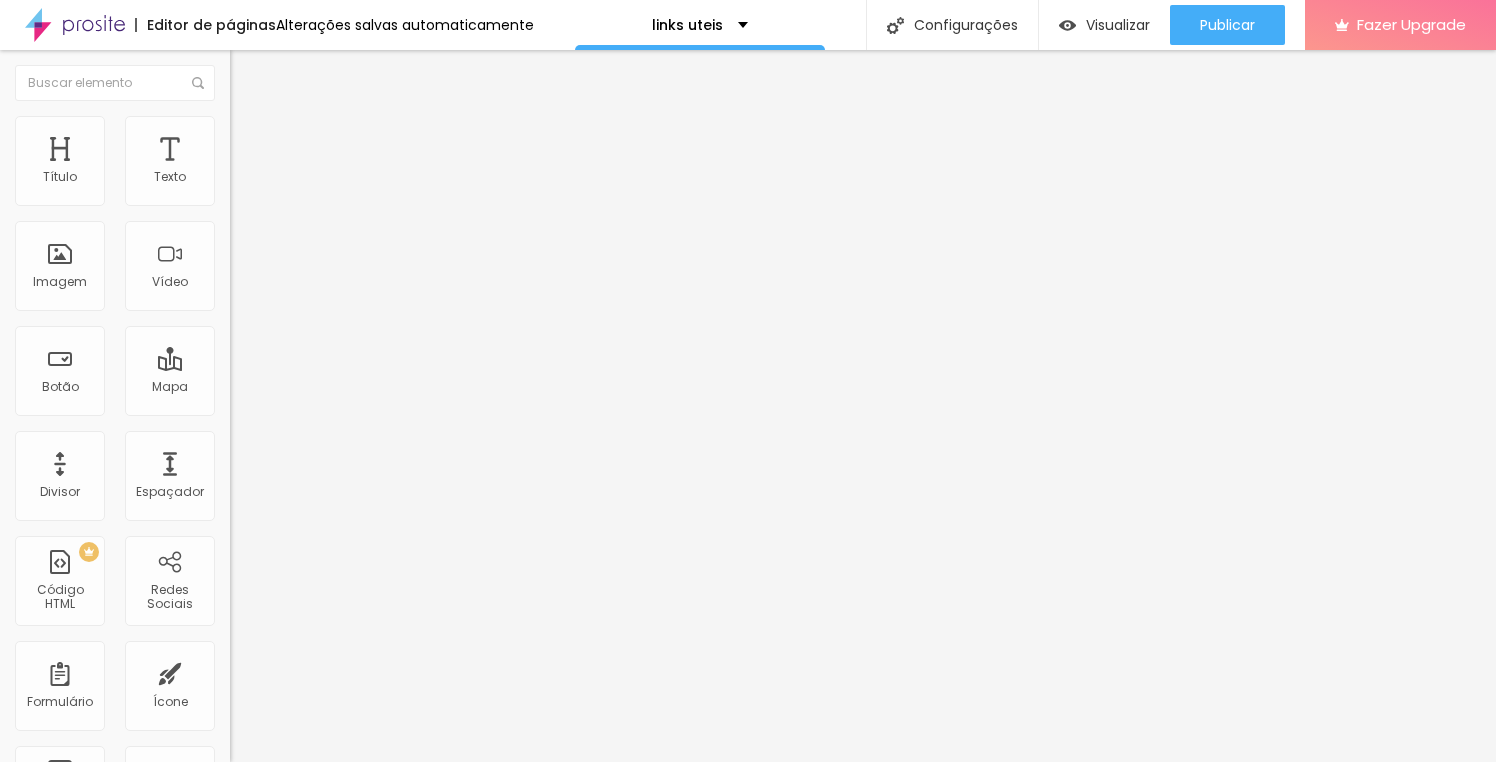 click at bounding box center (253, 73) 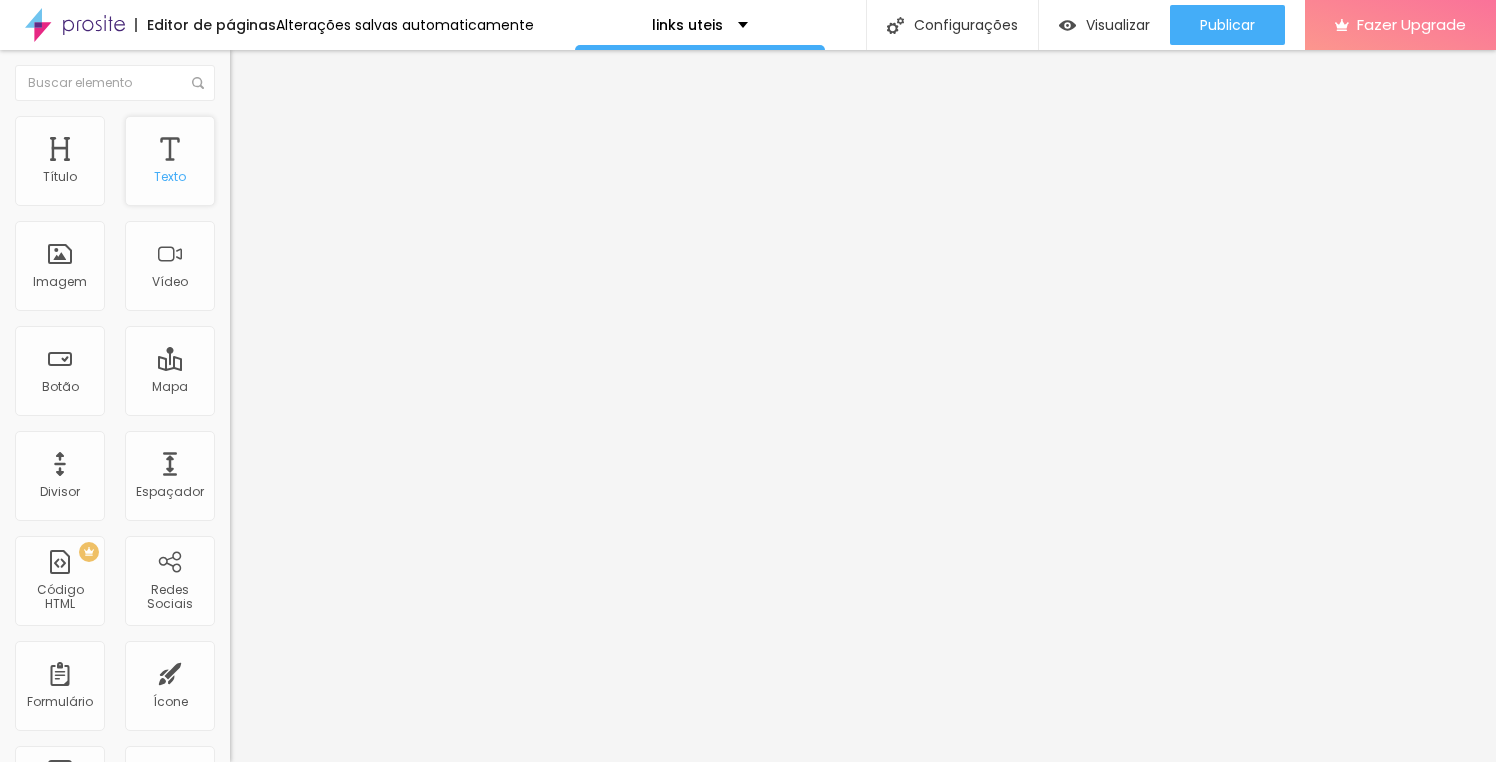 click on "Texto" at bounding box center (170, 161) 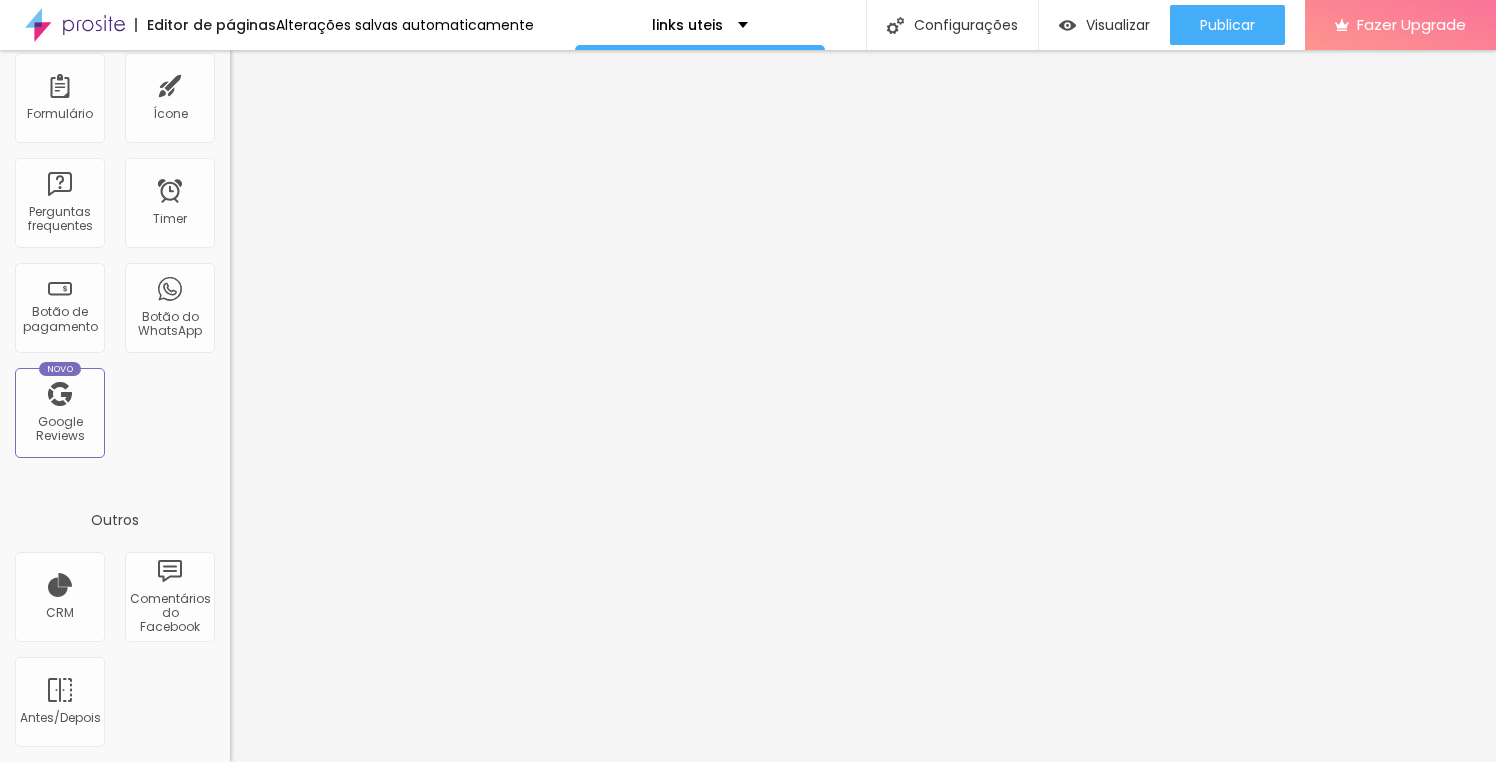 scroll, scrollTop: 0, scrollLeft: 0, axis: both 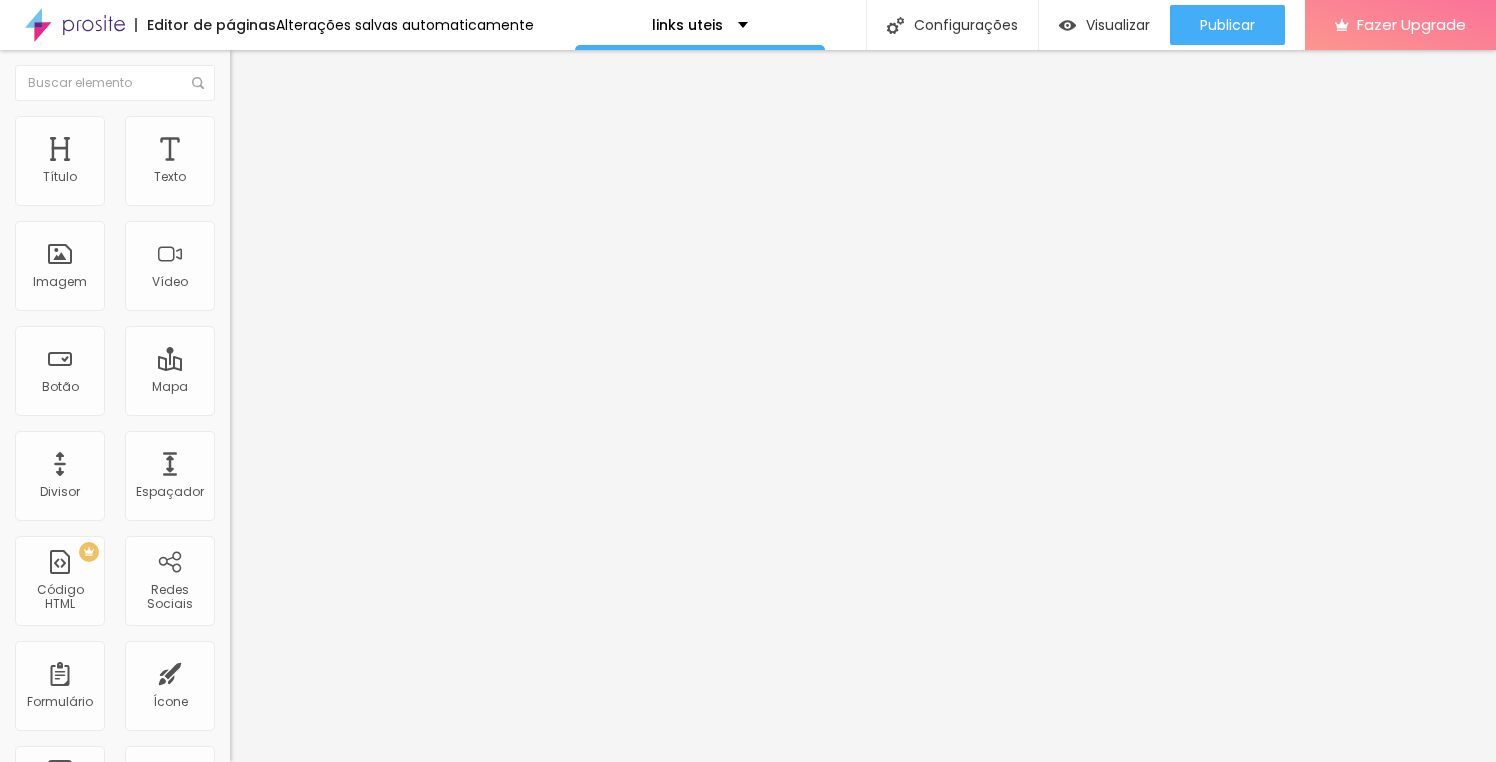 click at bounding box center (239, 125) 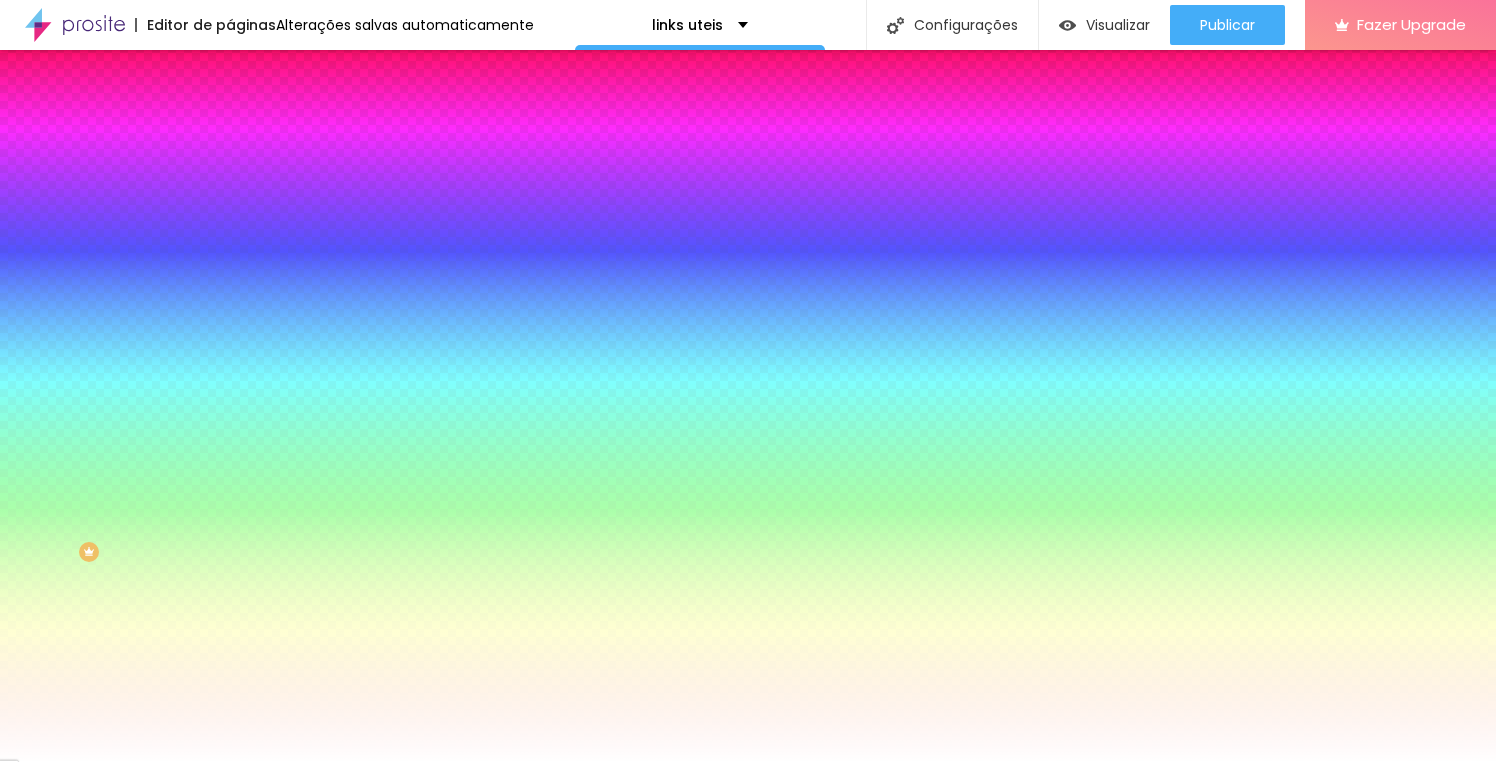 click at bounding box center [345, 191] 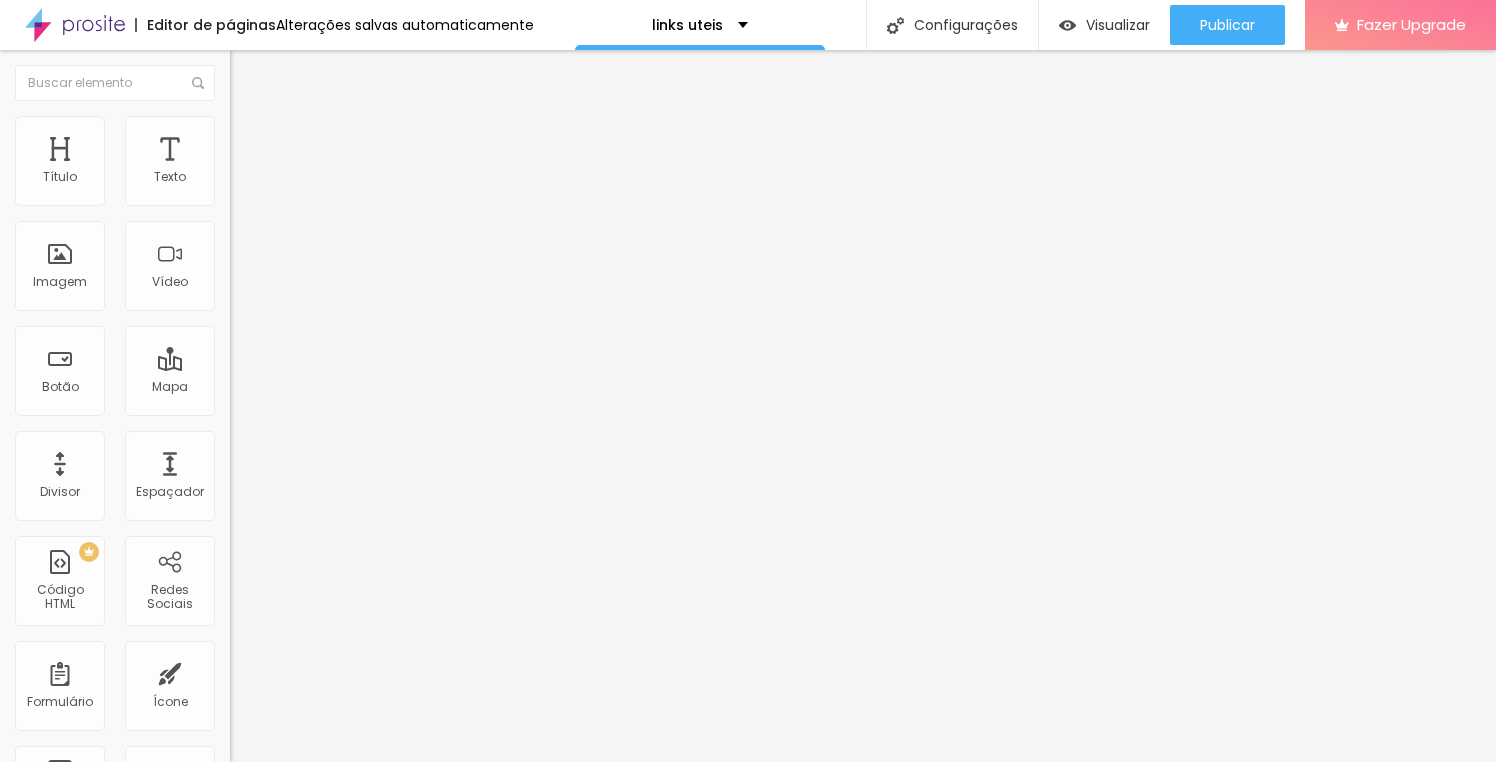 click at bounding box center [239, 125] 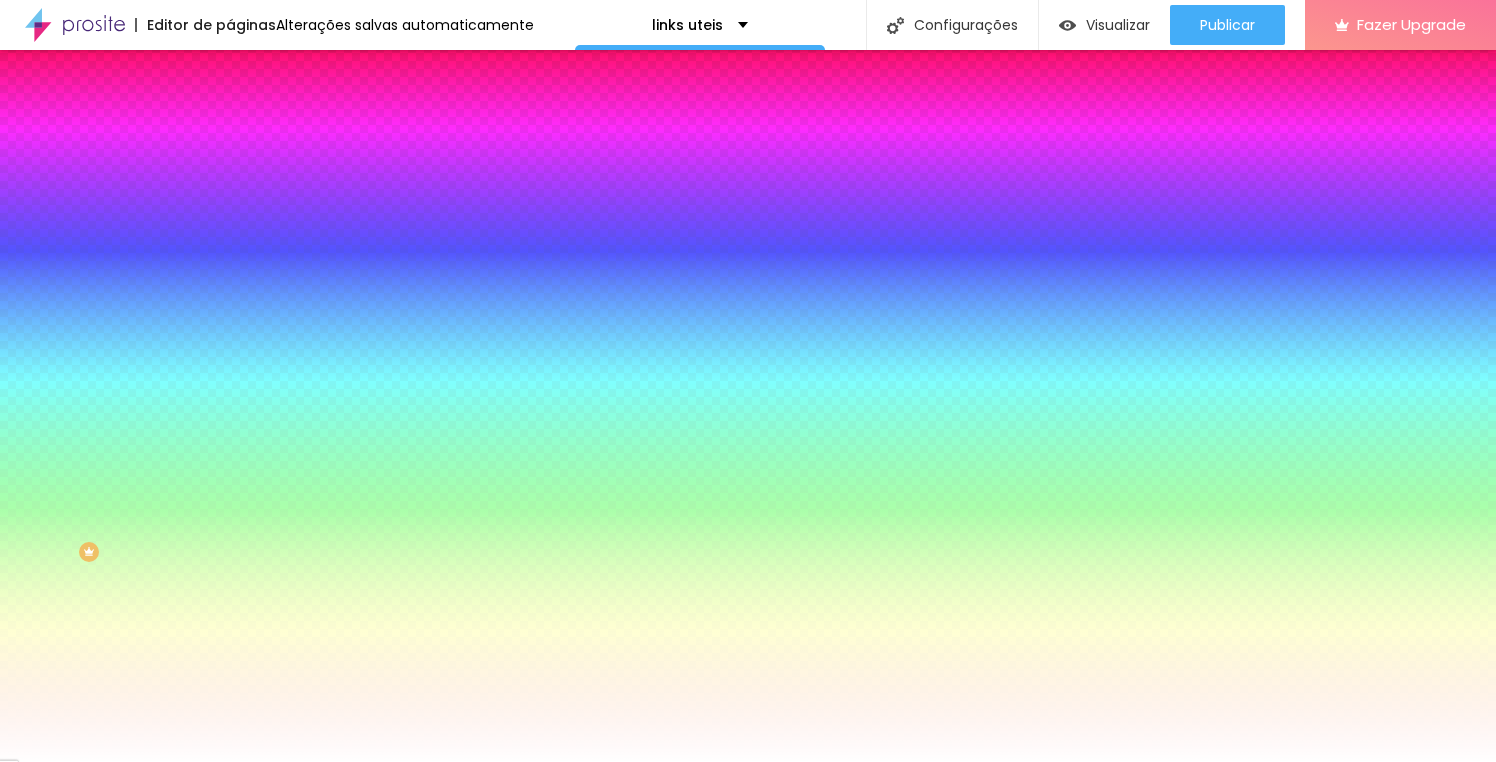 click at bounding box center [345, 191] 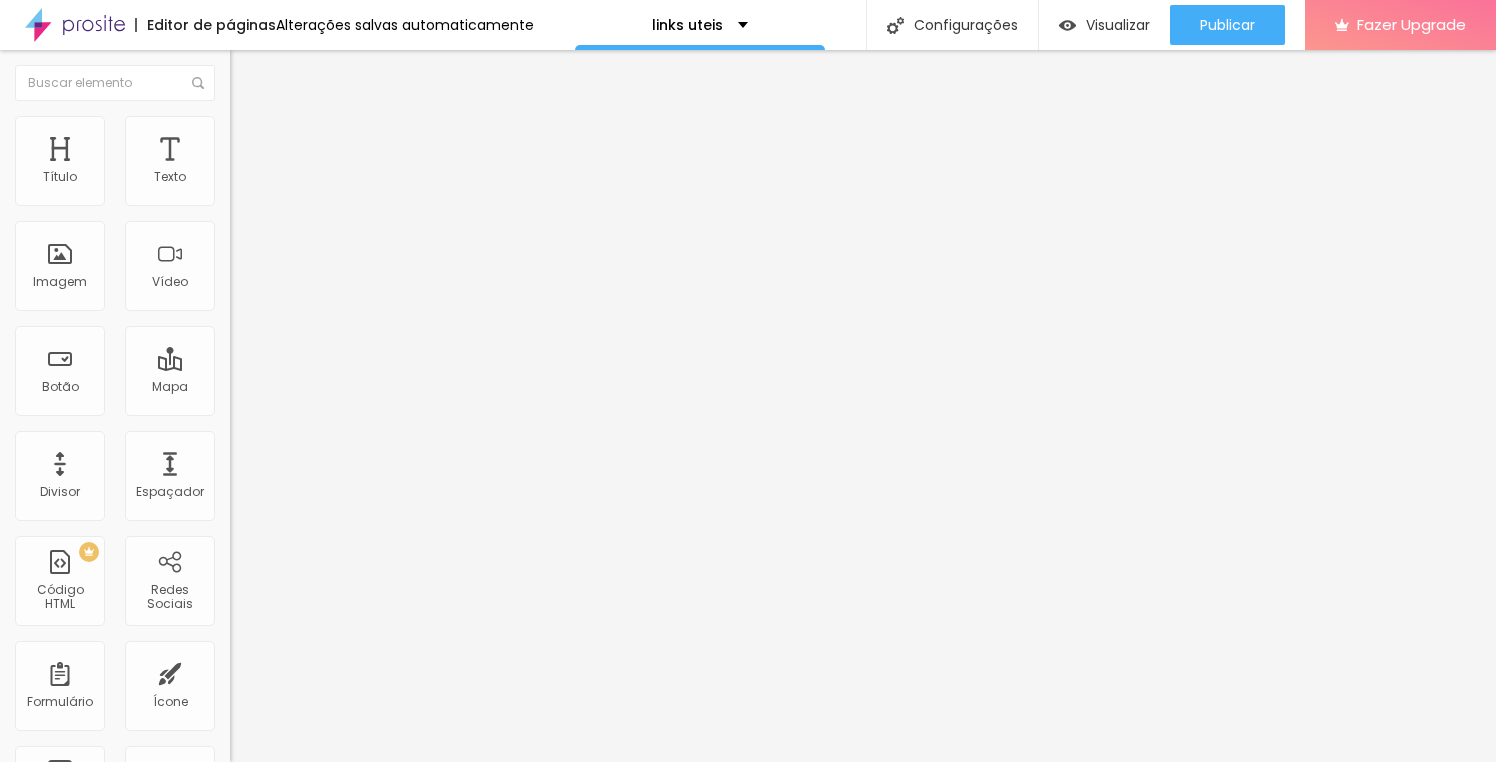 click on "Estilo" at bounding box center [345, 126] 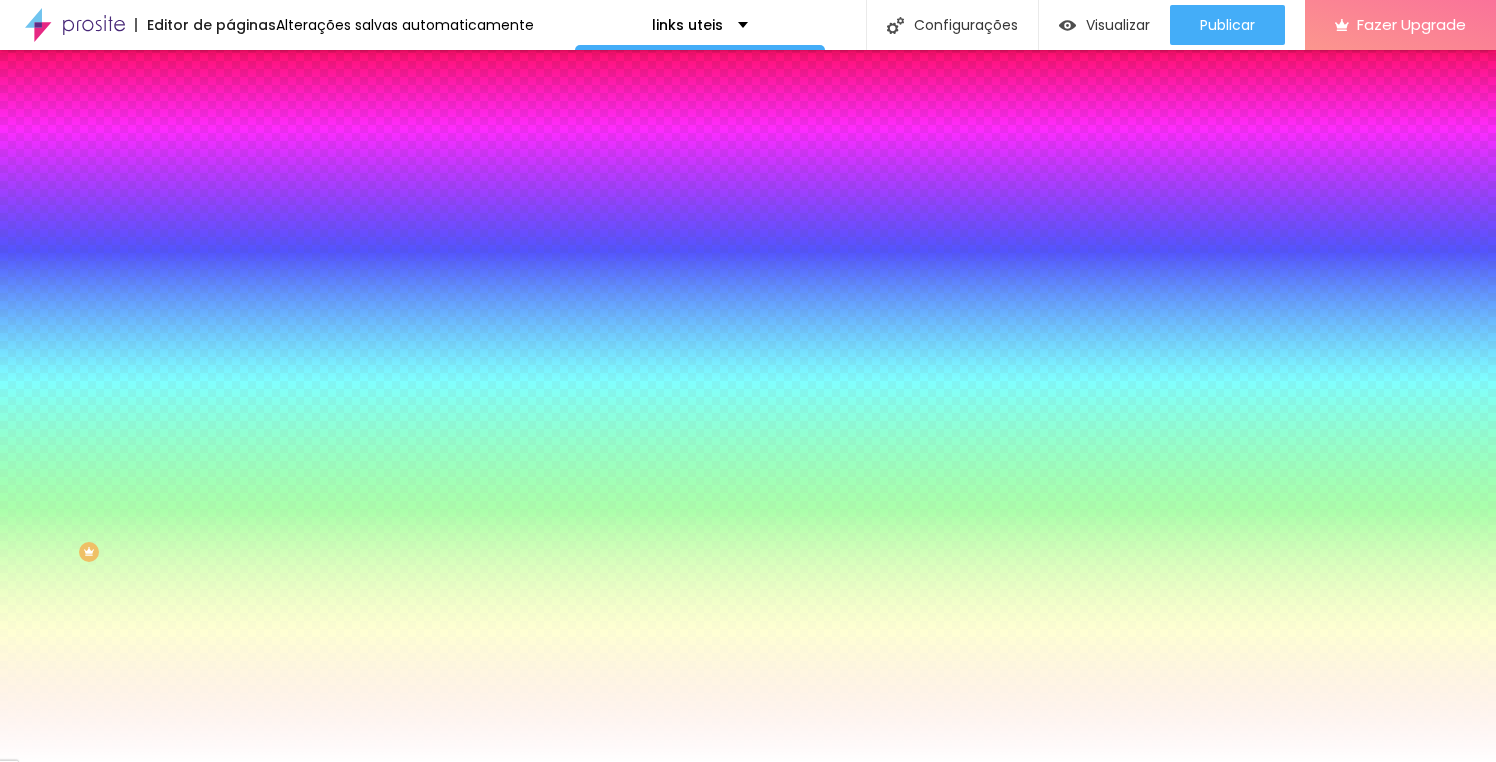 click at bounding box center [345, 191] 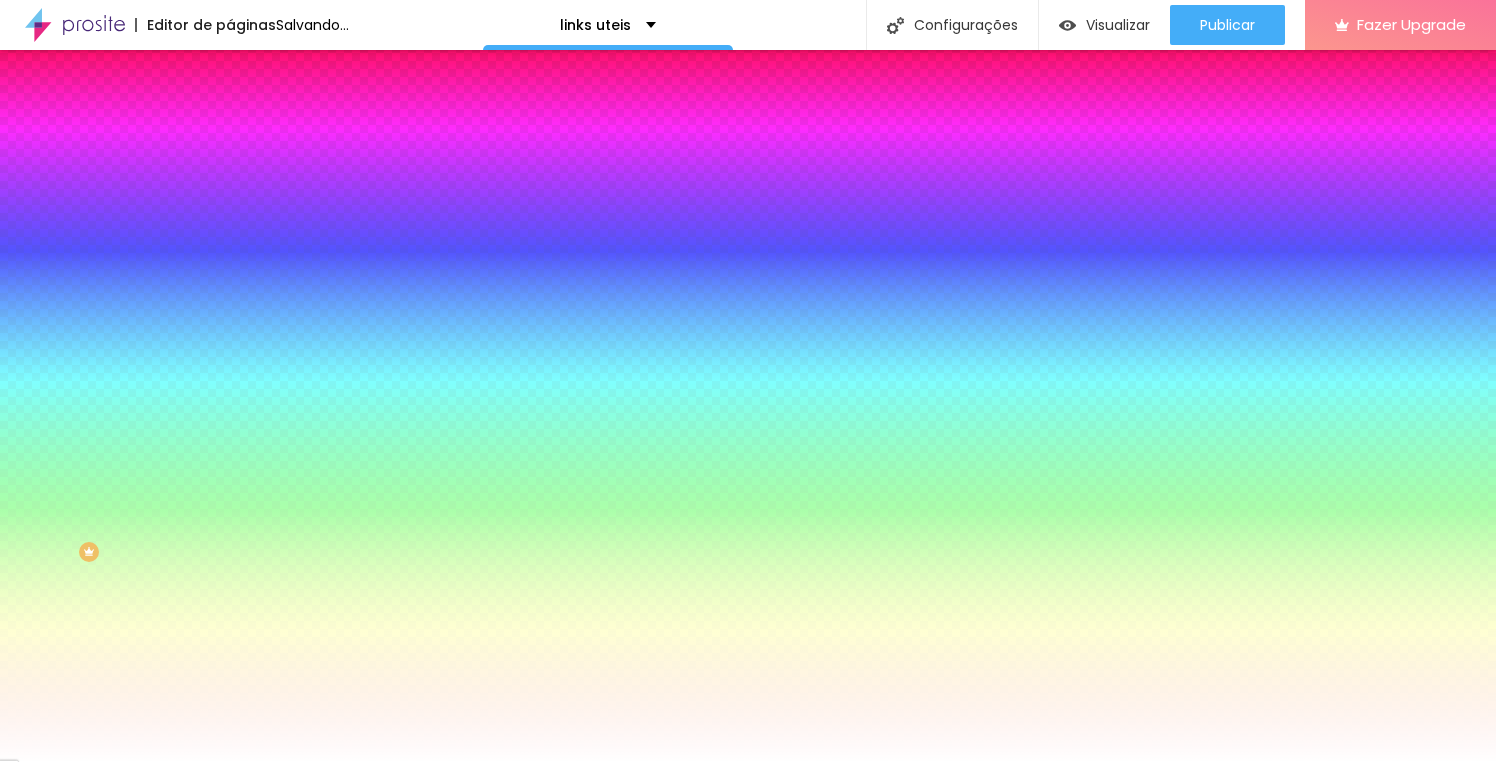drag, startPoint x: 70, startPoint y: 256, endPoint x: 20, endPoint y: 217, distance: 63.411354 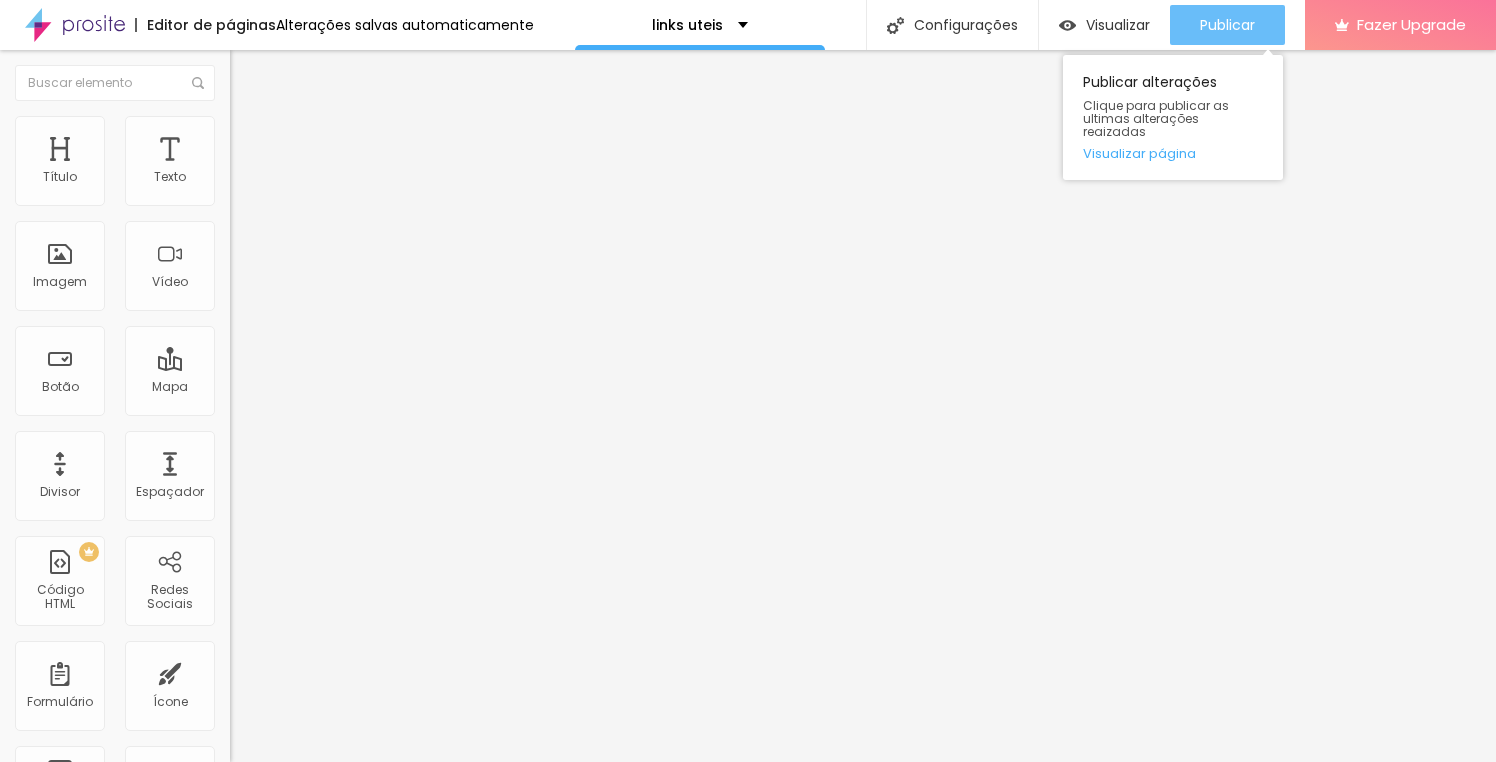 click on "Publicar" at bounding box center (1227, 25) 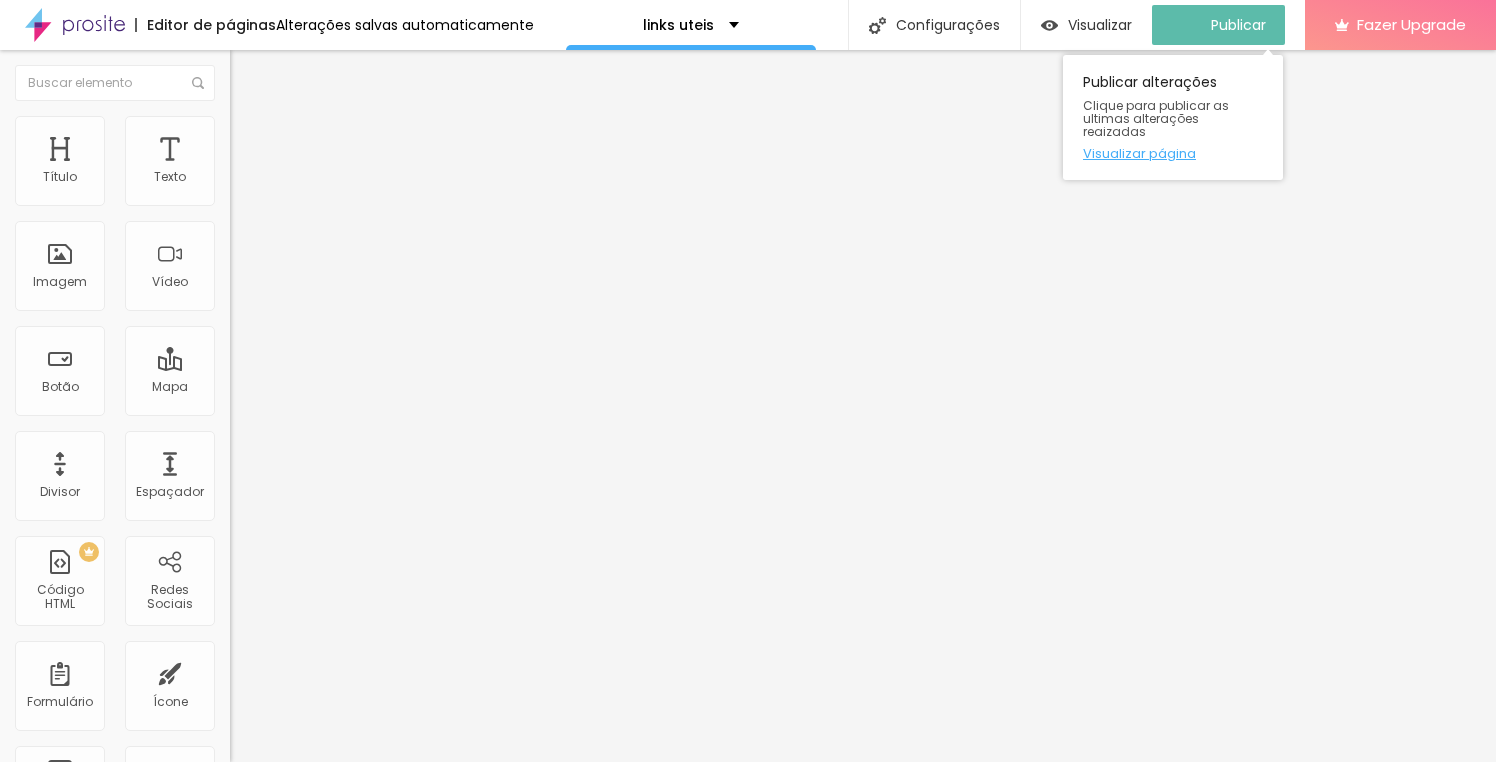 click on "Visualizar página" at bounding box center [1173, 153] 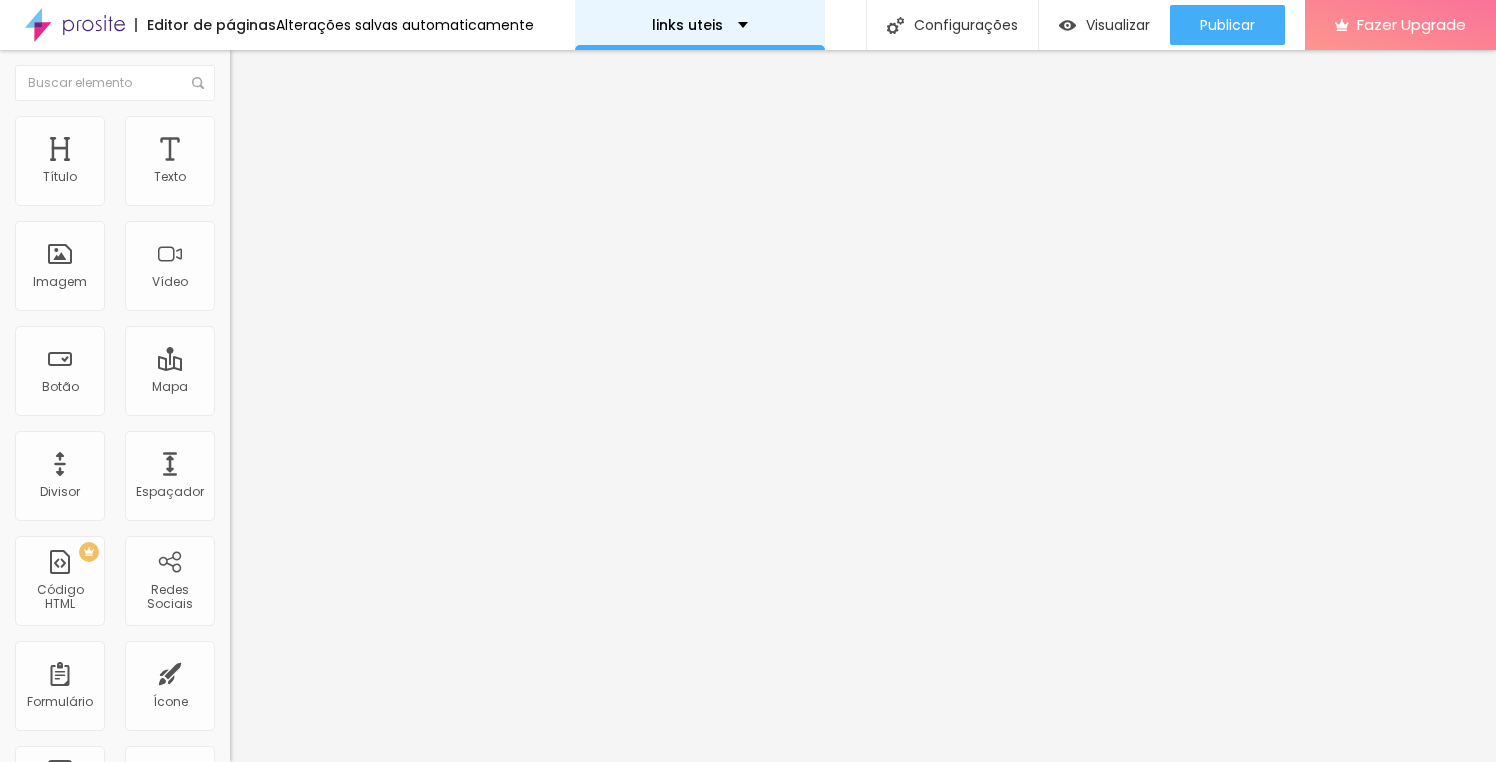 click on "links uteis" at bounding box center [687, 25] 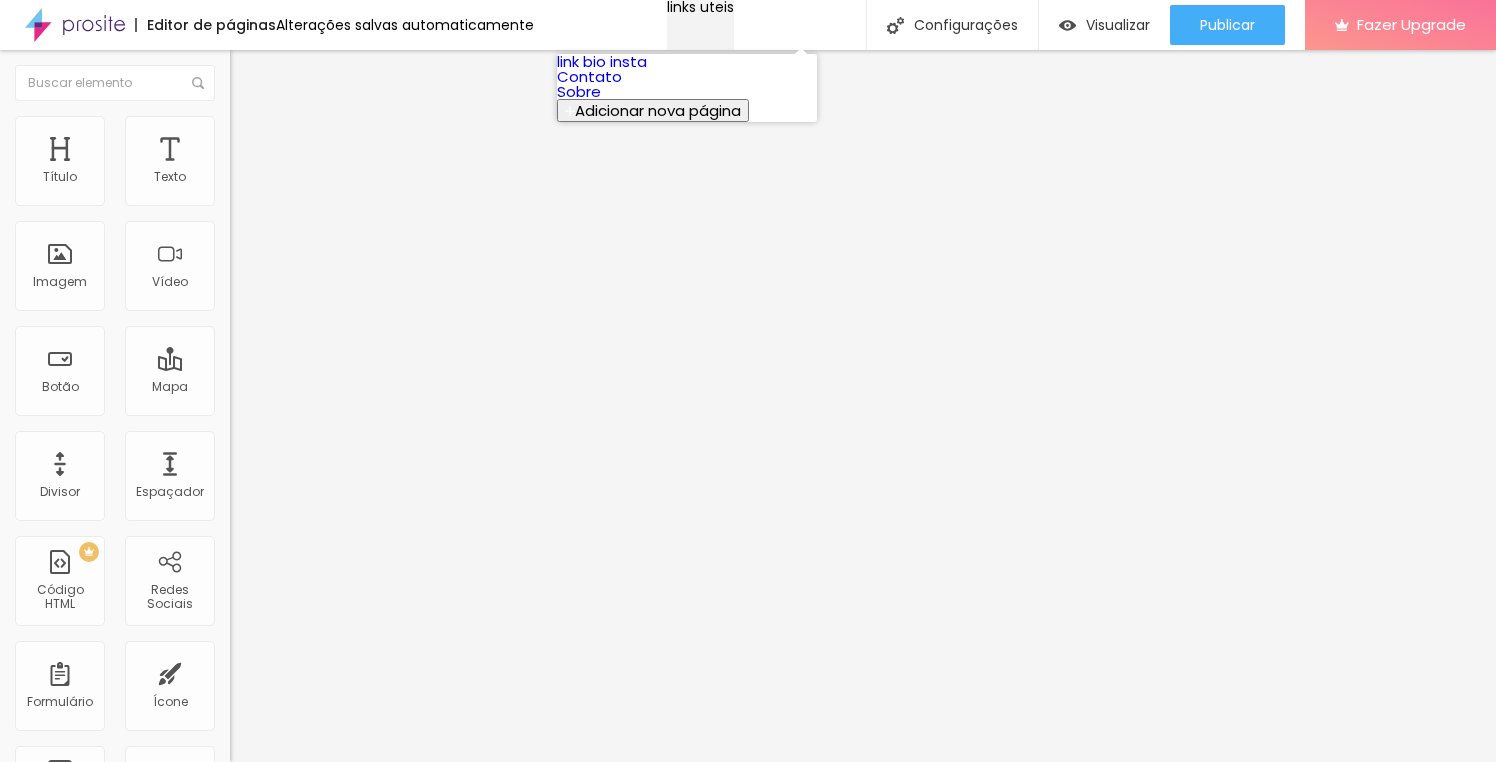 click on "links uteis" at bounding box center (700, 7) 